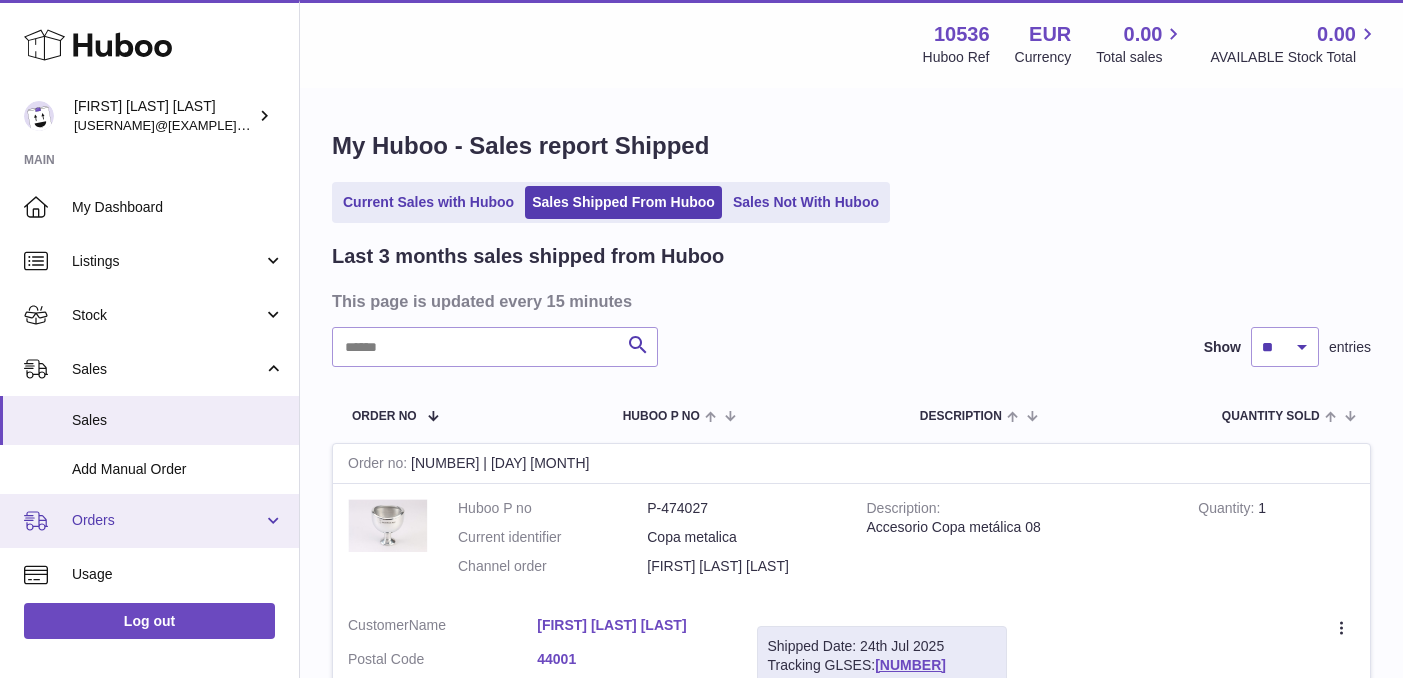 scroll, scrollTop: 82, scrollLeft: 0, axis: vertical 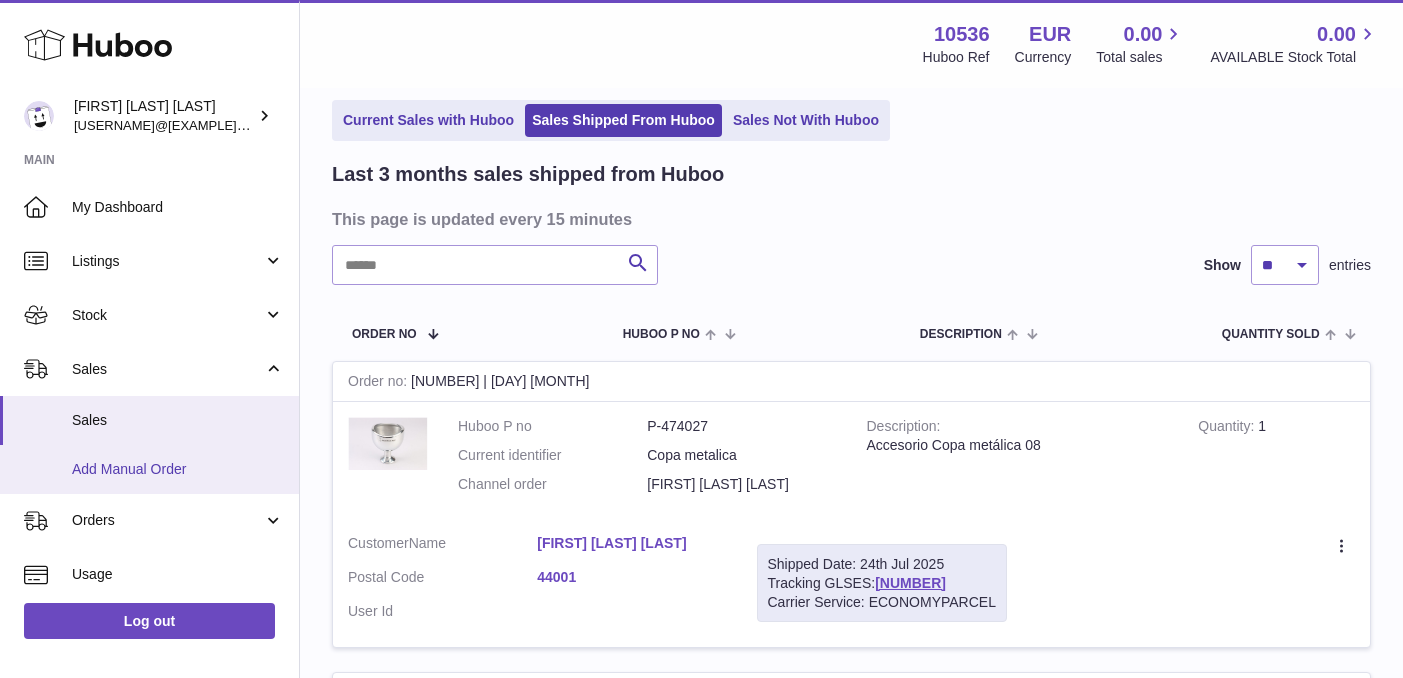 click on "Add Manual Order" at bounding box center (178, 469) 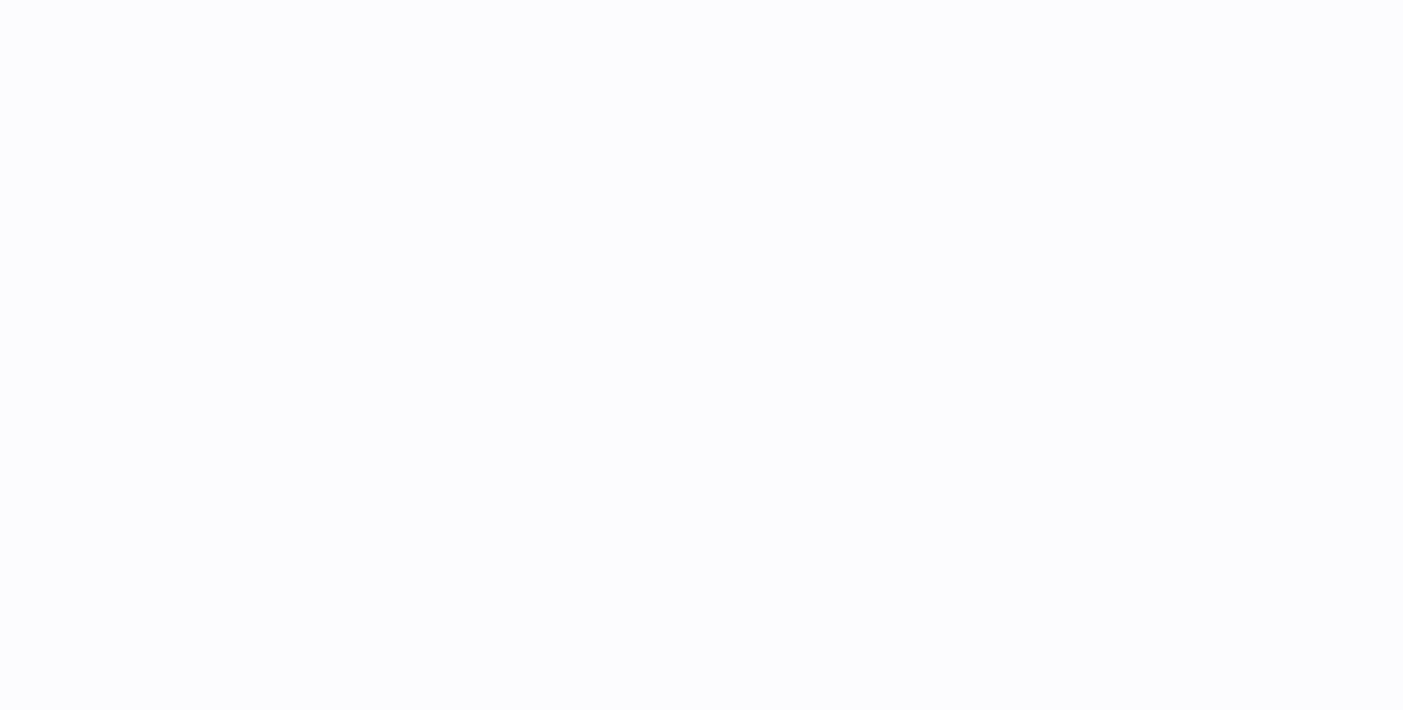 scroll, scrollTop: 0, scrollLeft: 0, axis: both 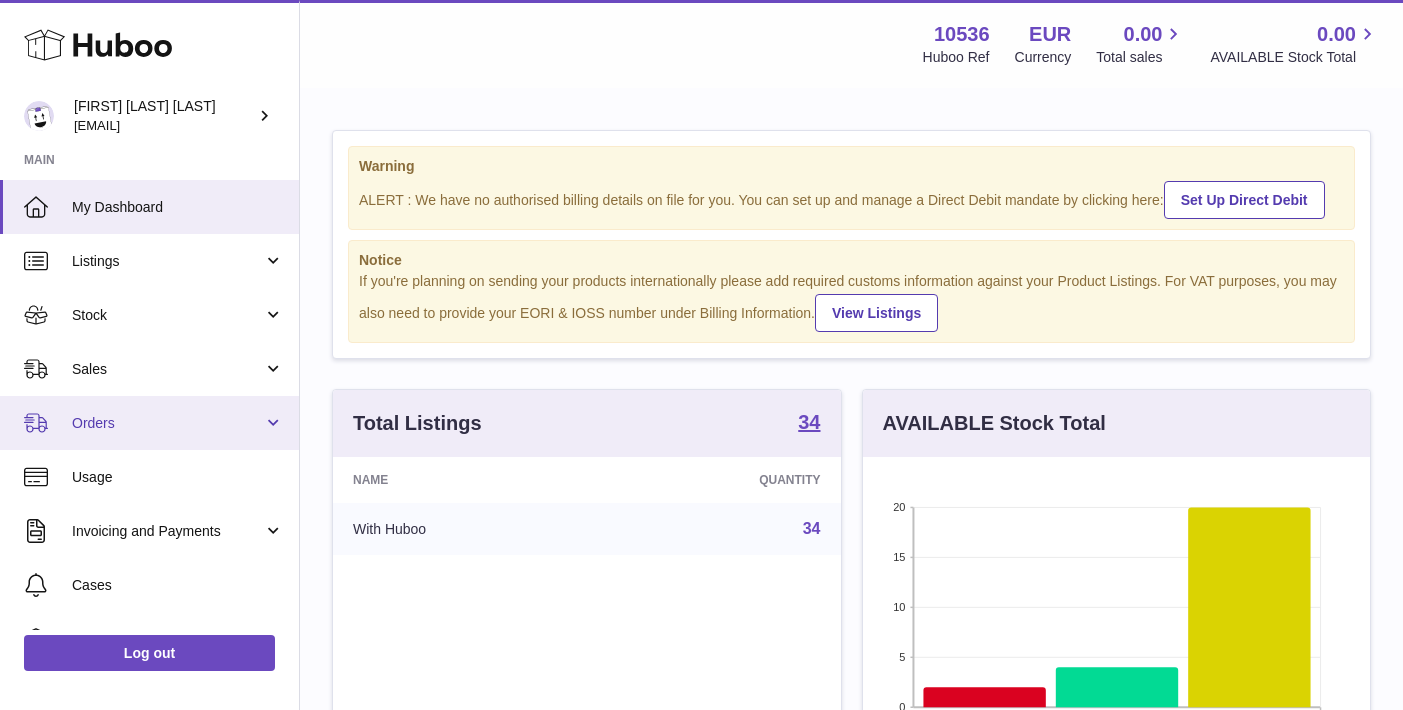 click on "Orders" at bounding box center (167, 423) 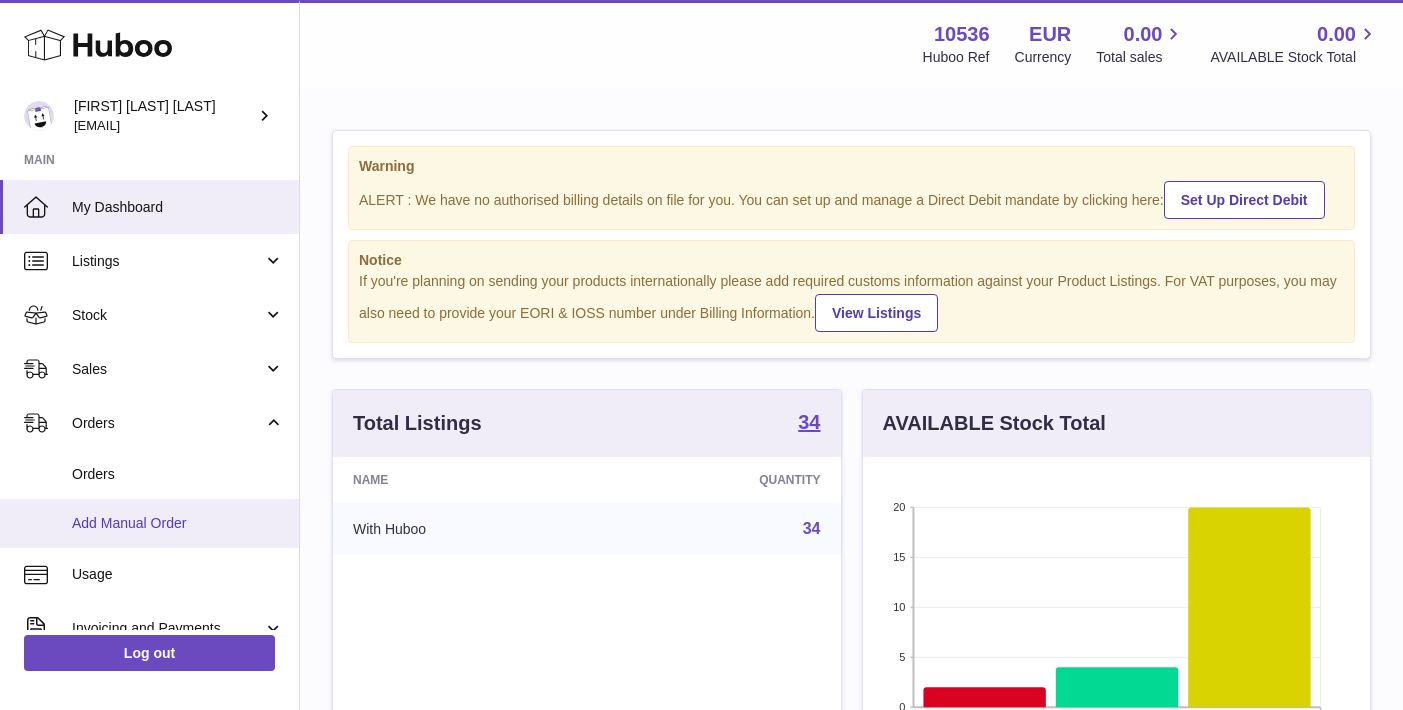 click on "Add Manual Order" at bounding box center [178, 523] 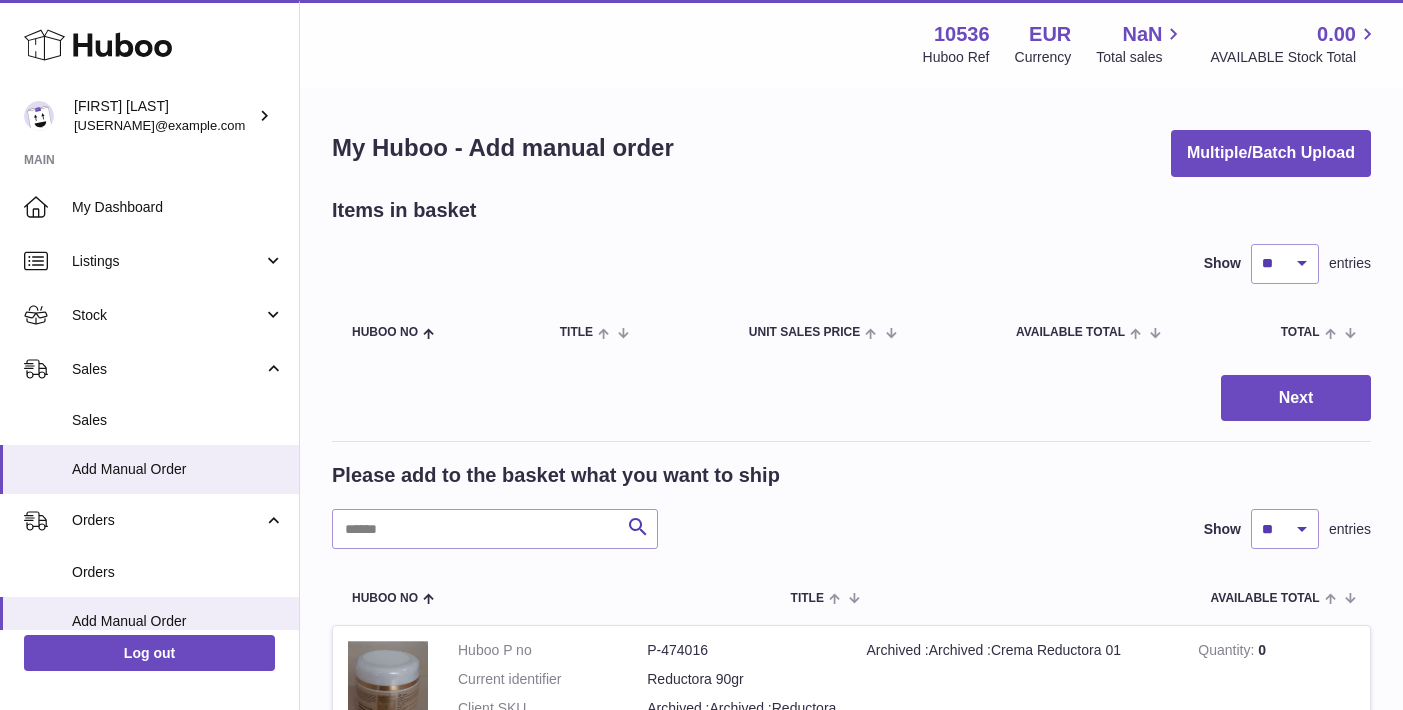 scroll, scrollTop: 0, scrollLeft: 0, axis: both 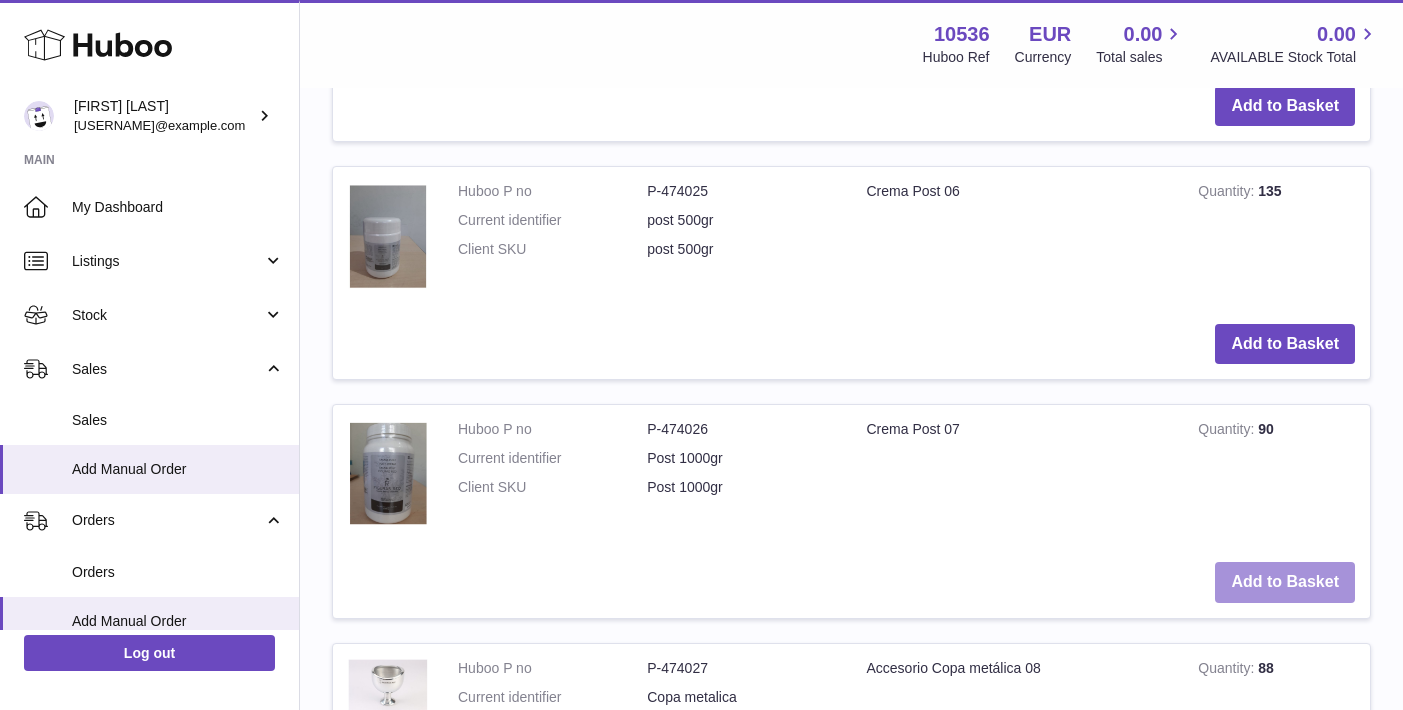 click on "Add to Basket" at bounding box center [1285, 582] 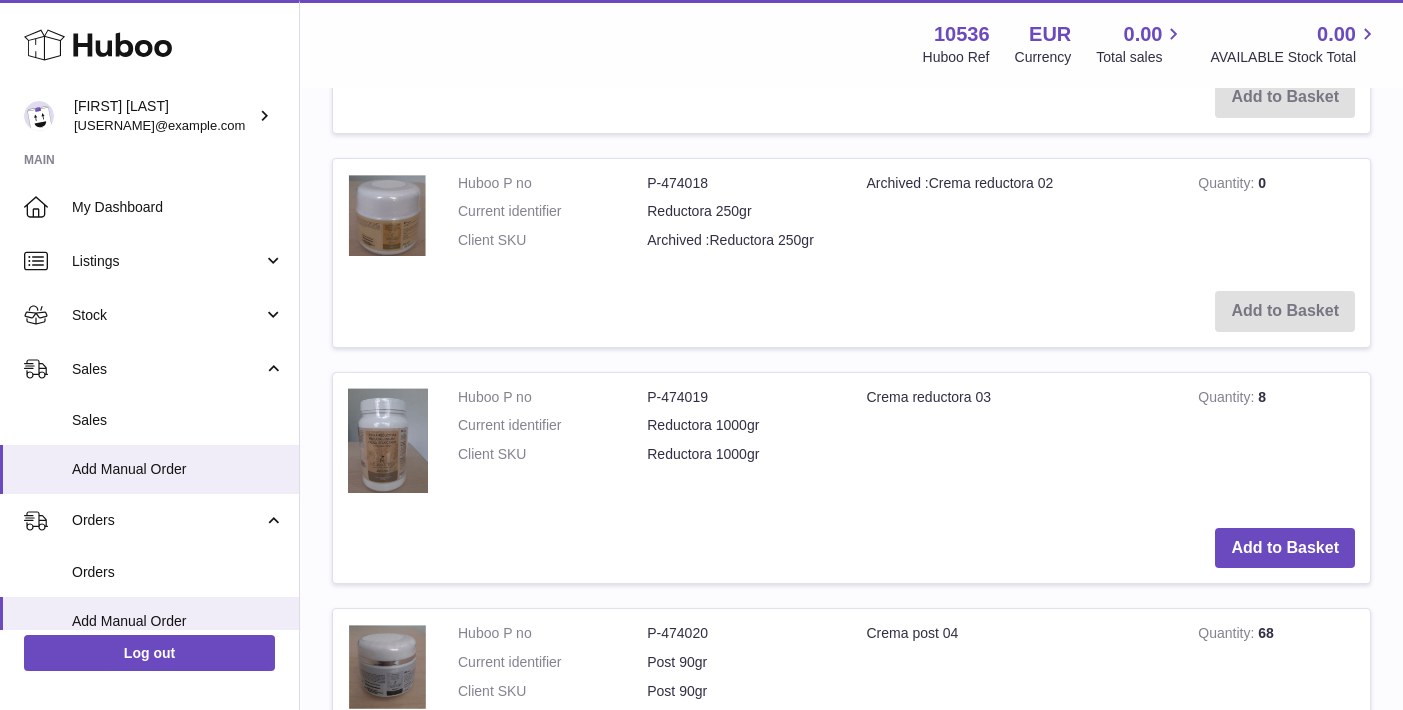 scroll, scrollTop: 971, scrollLeft: 0, axis: vertical 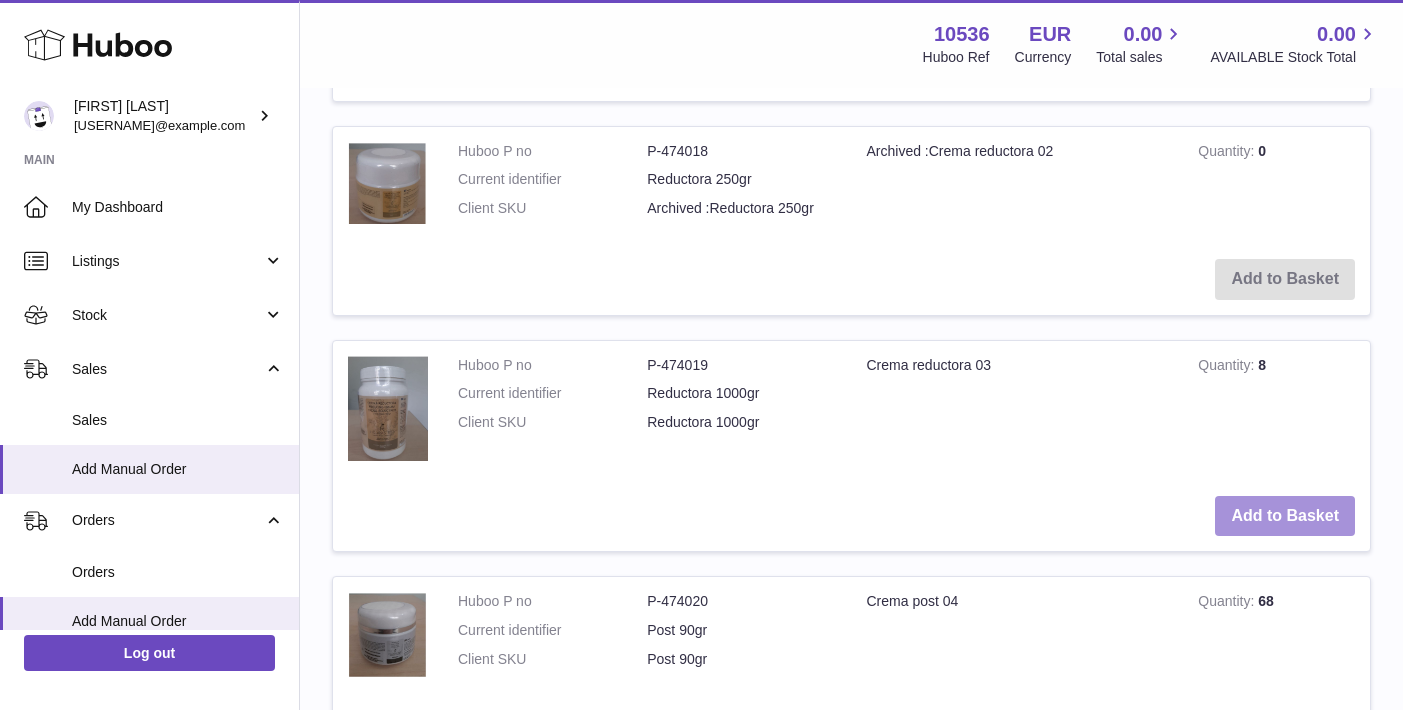 click on "Add to Basket" at bounding box center [1285, 516] 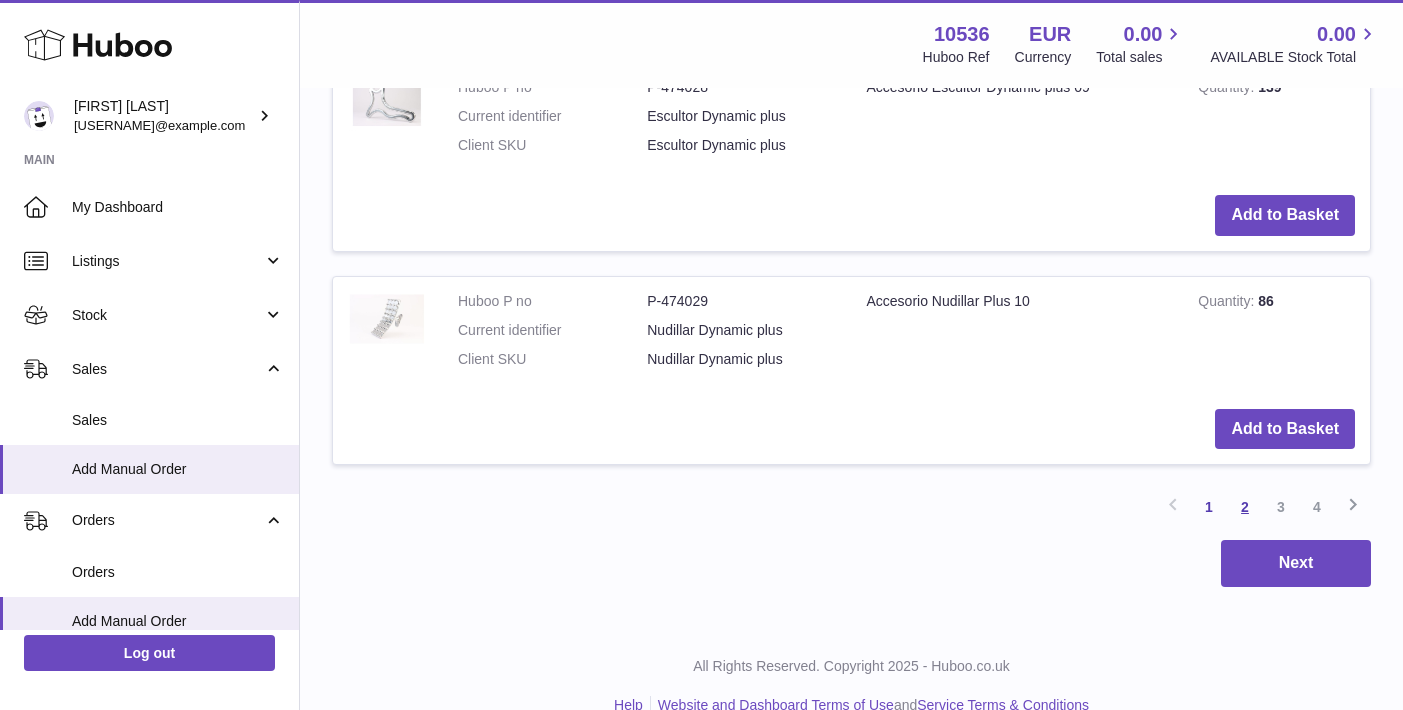 click on "2" at bounding box center [1245, 507] 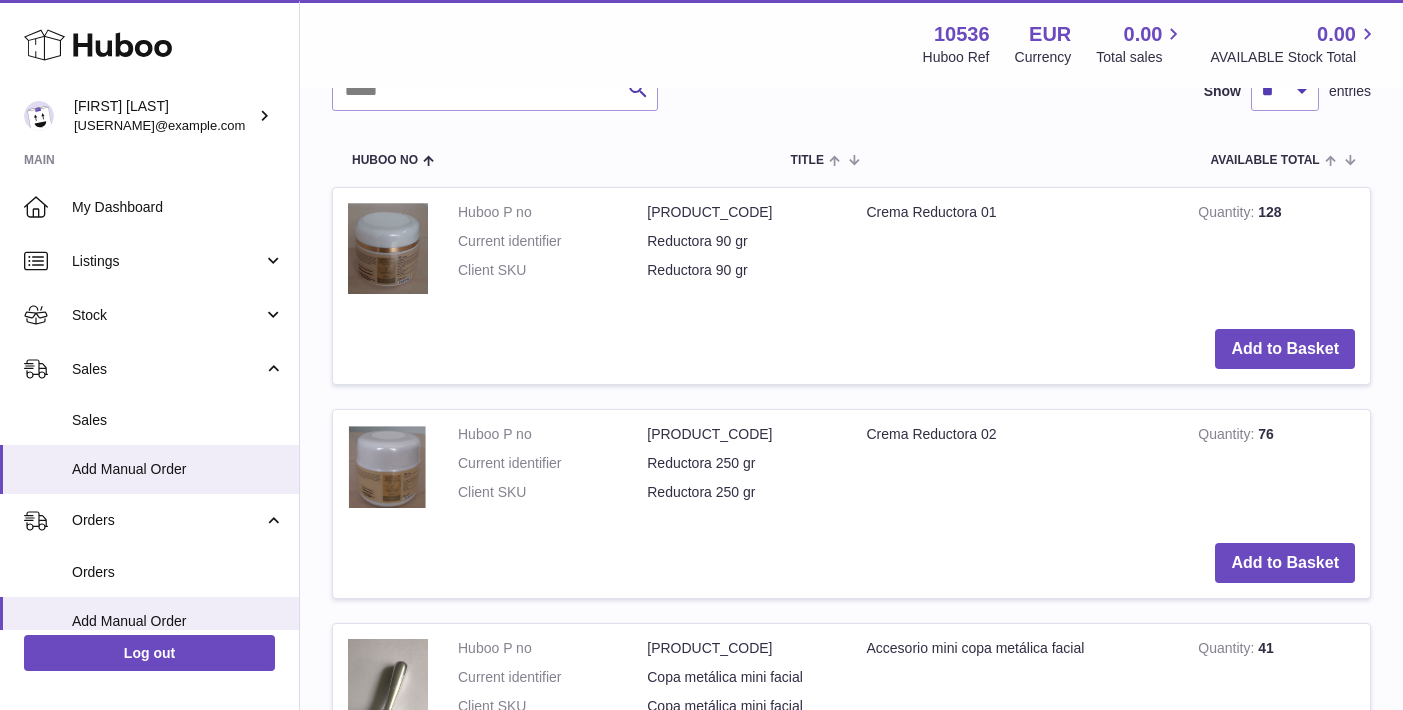scroll, scrollTop: 949, scrollLeft: 0, axis: vertical 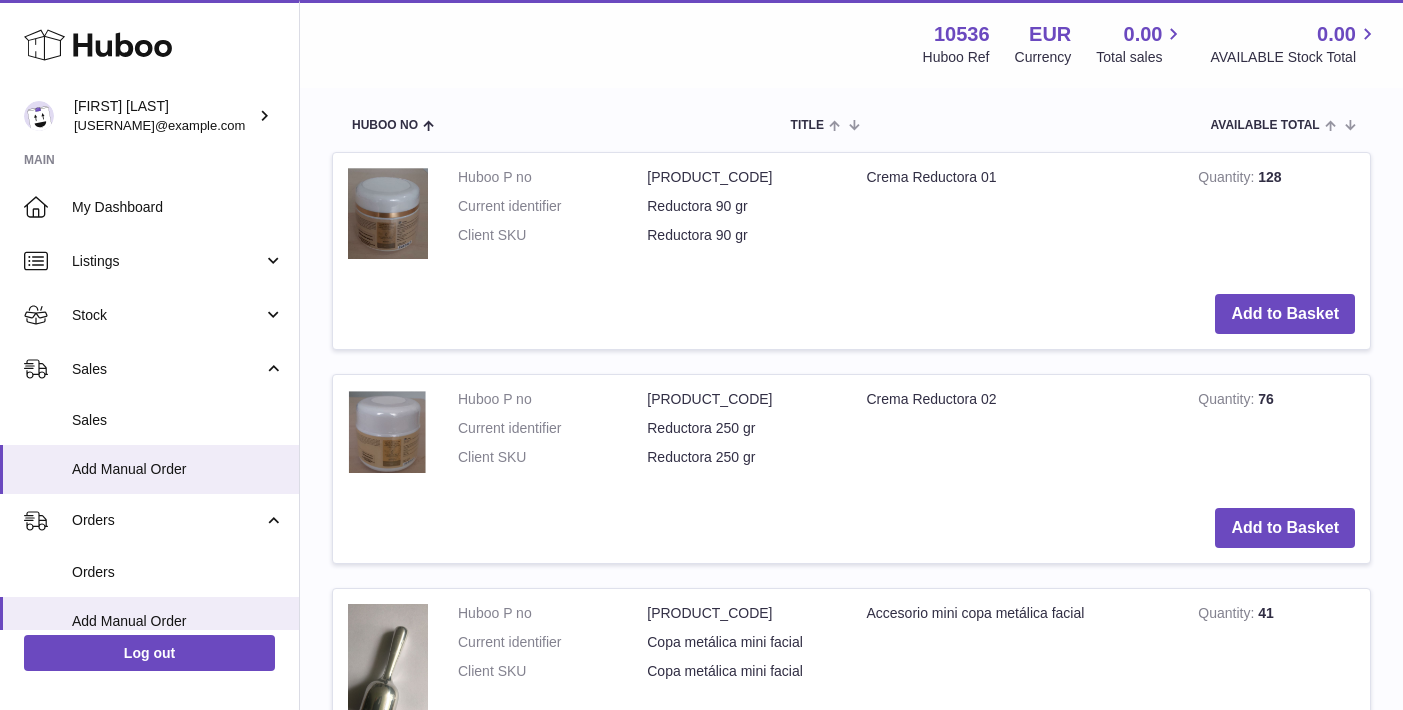 click on "Add to Basket" at bounding box center [1285, 528] 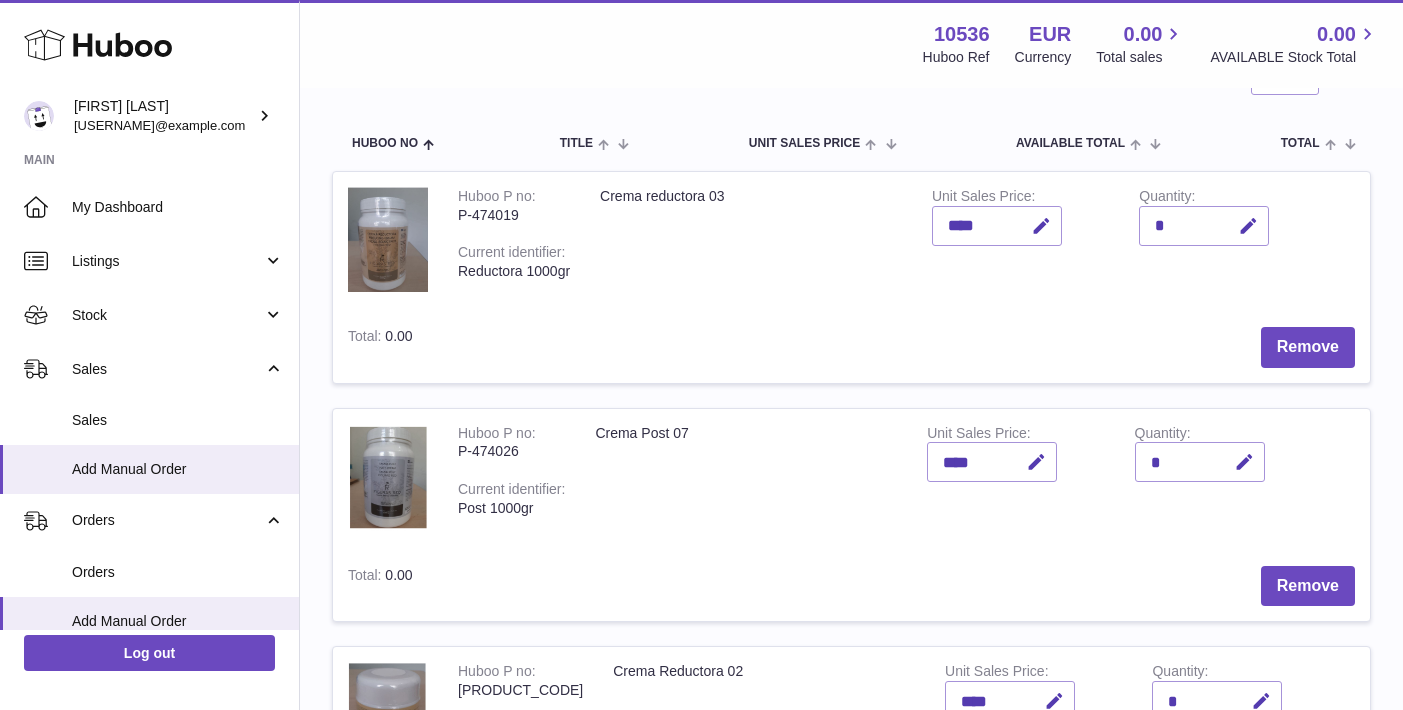 scroll, scrollTop: 190, scrollLeft: 0, axis: vertical 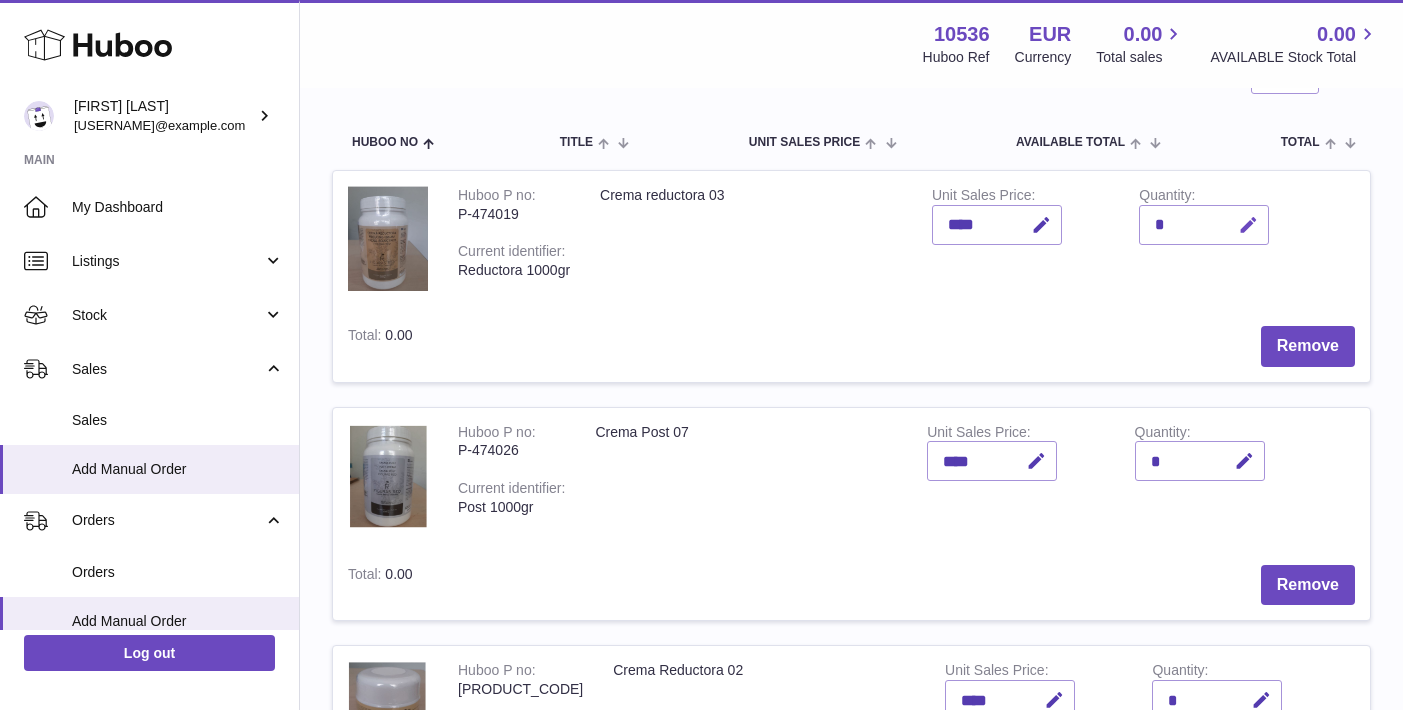 click at bounding box center (1248, 225) 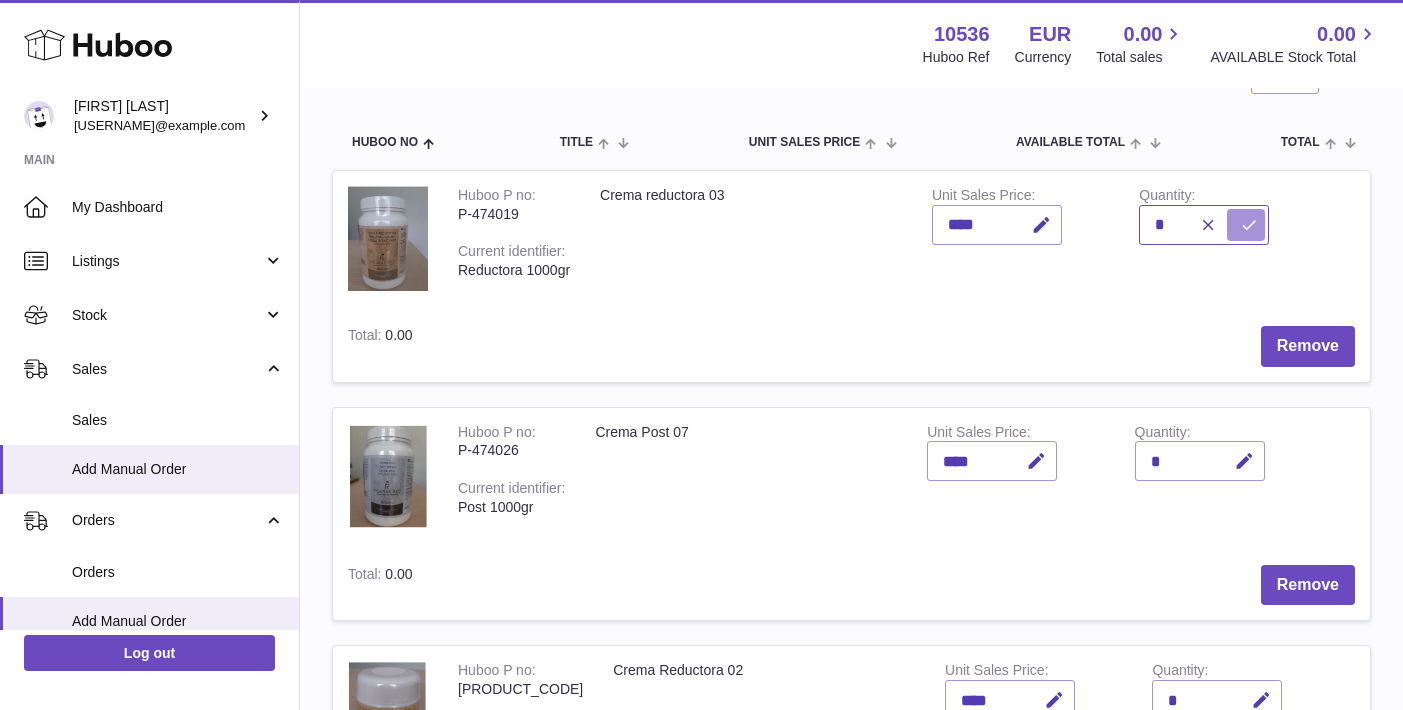 type on "*" 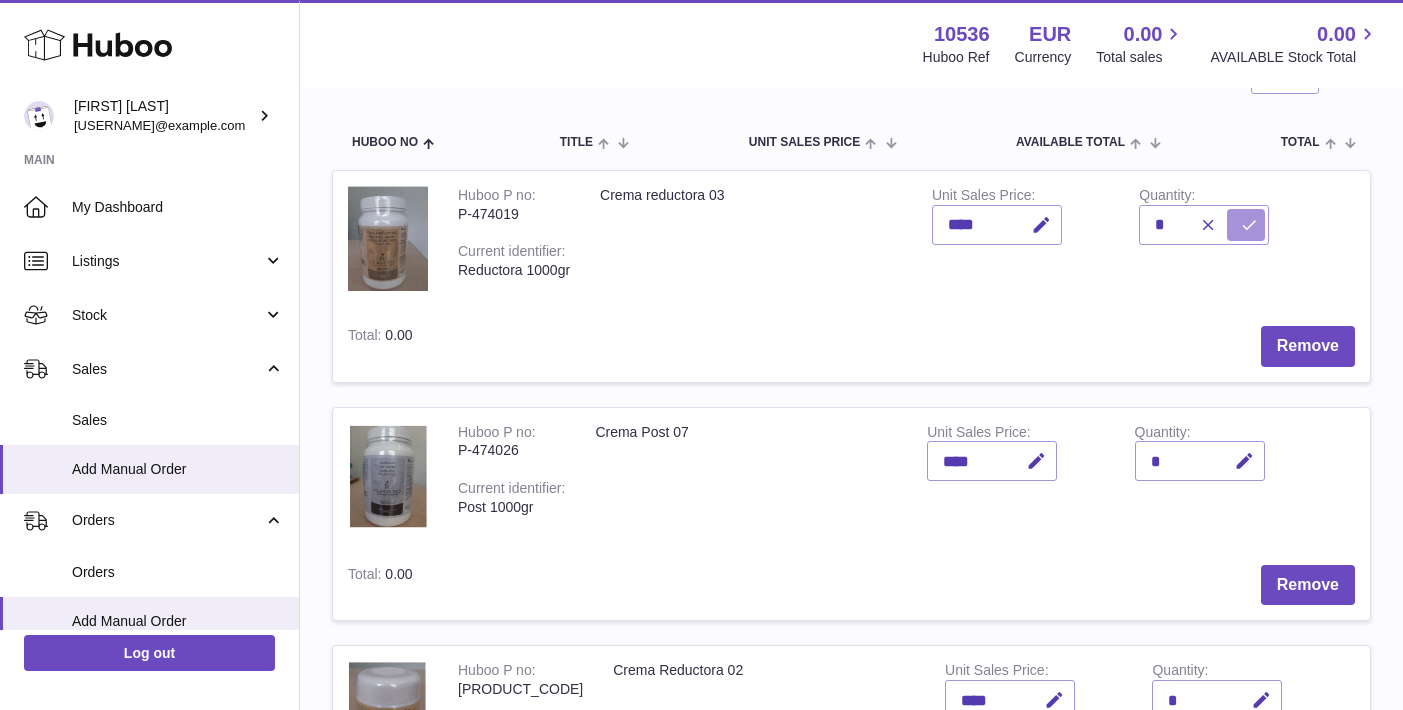 click at bounding box center [1249, 225] 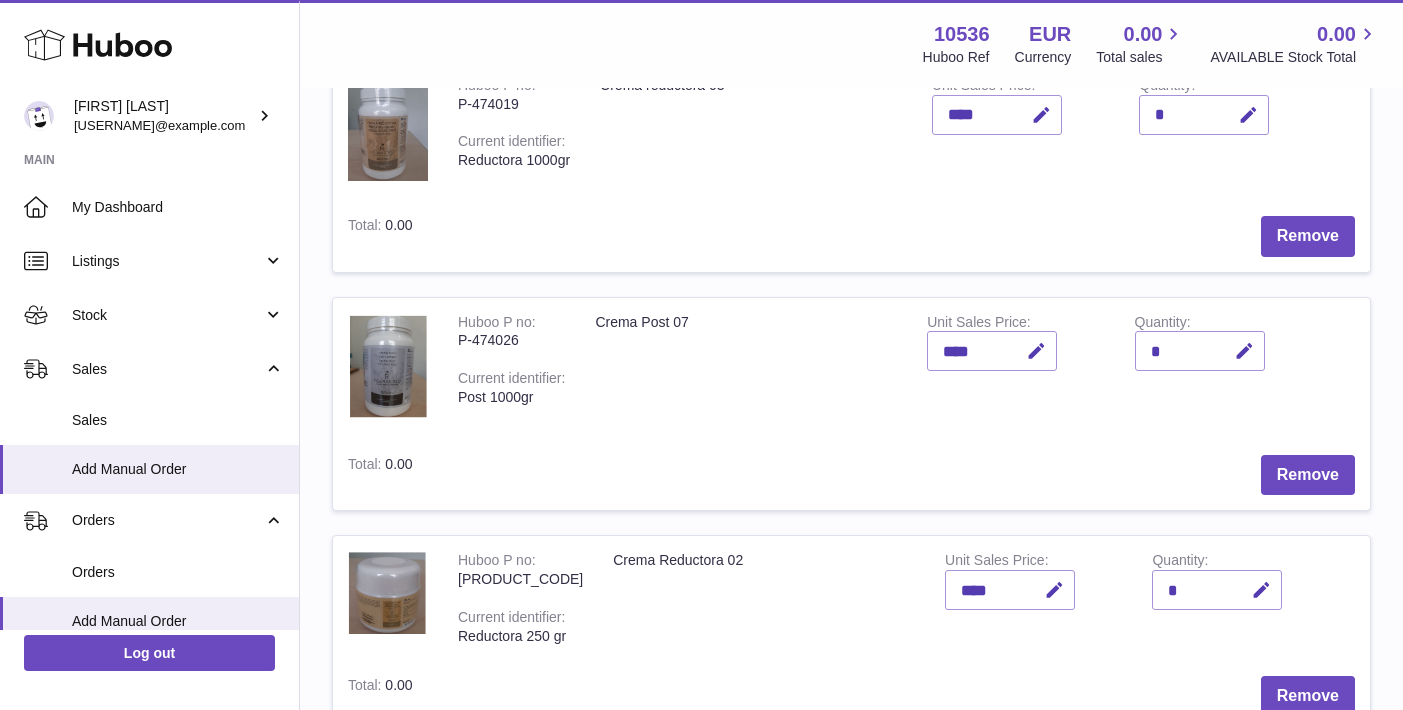scroll, scrollTop: 308, scrollLeft: 0, axis: vertical 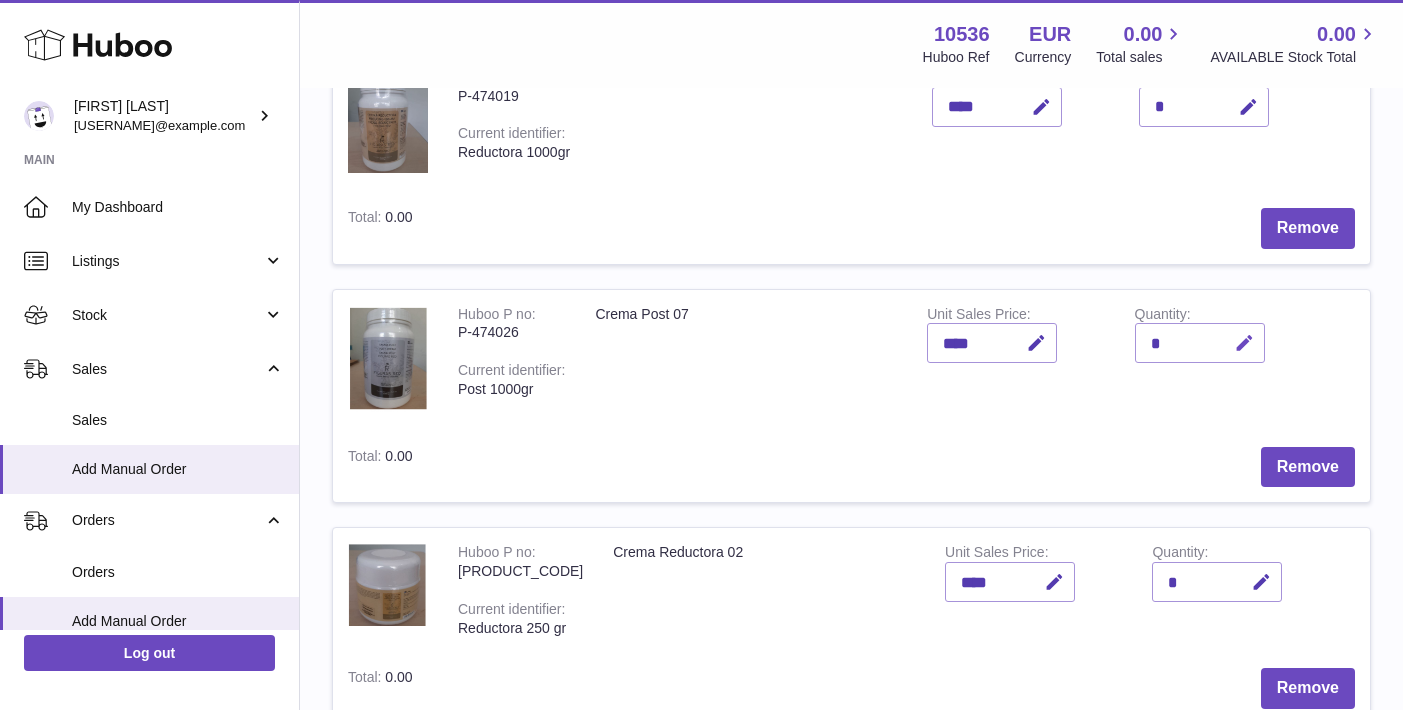 click at bounding box center [1244, 343] 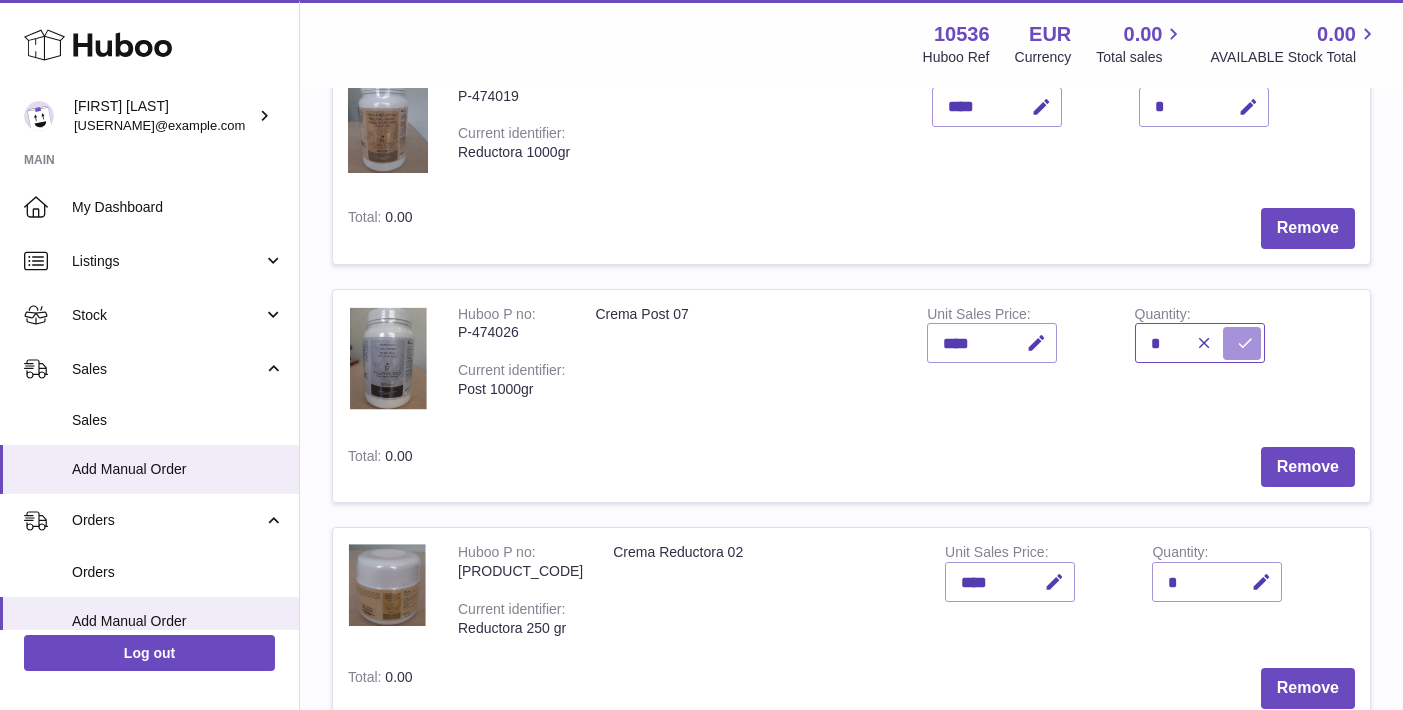 type on "*" 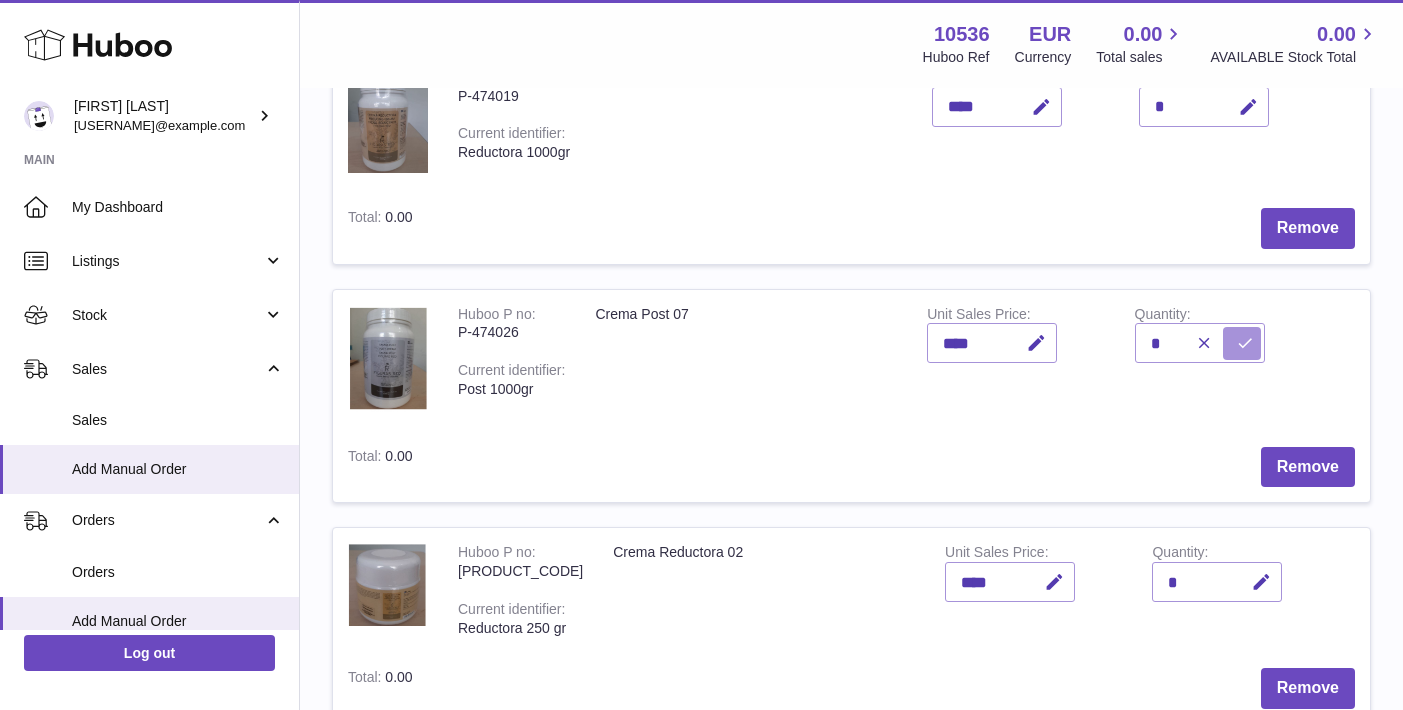 click at bounding box center [1245, 343] 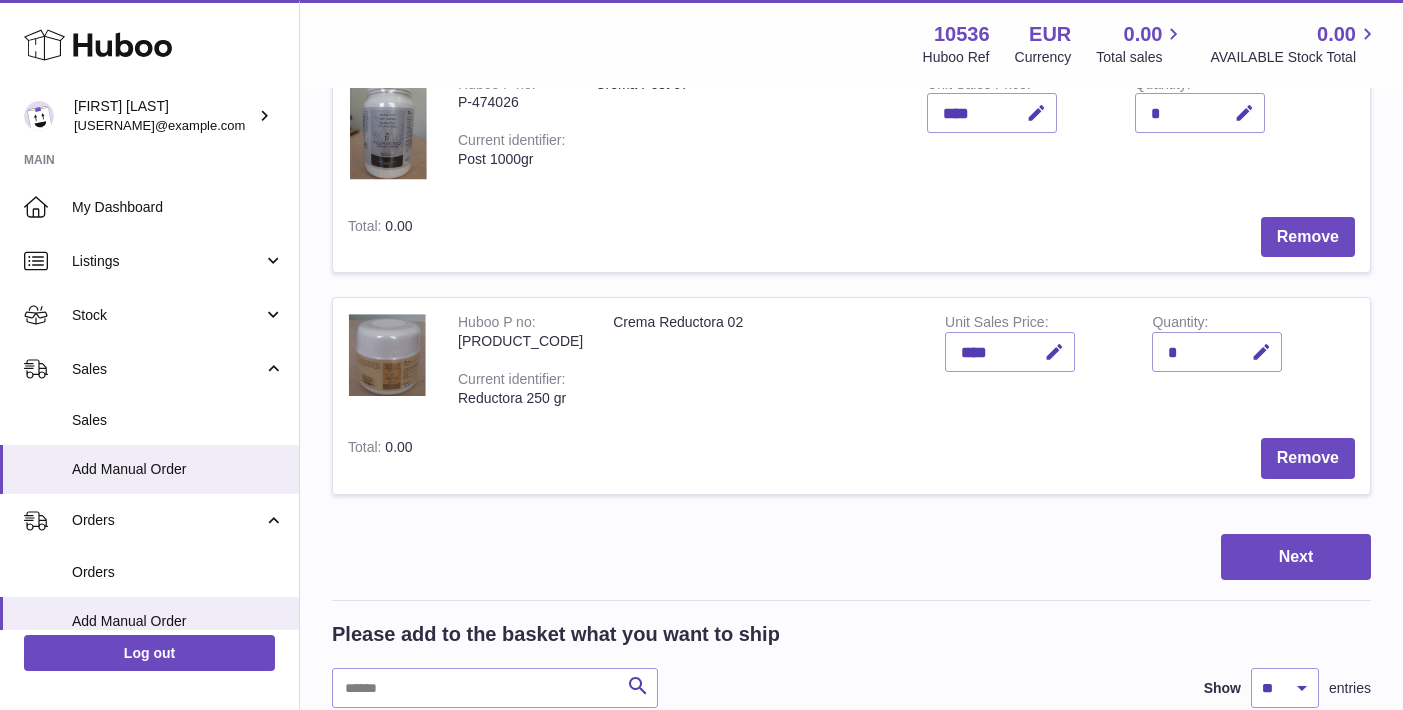 scroll, scrollTop: 574, scrollLeft: 0, axis: vertical 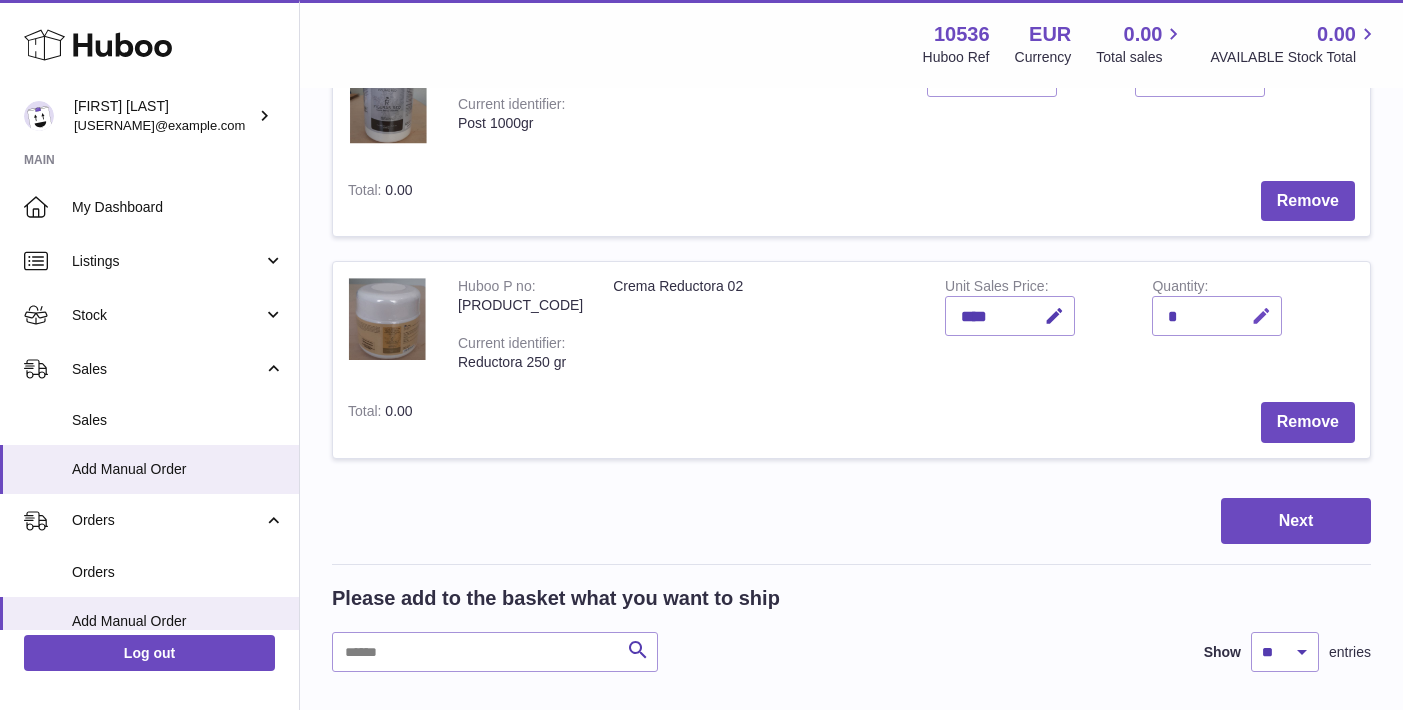 click at bounding box center (1261, 316) 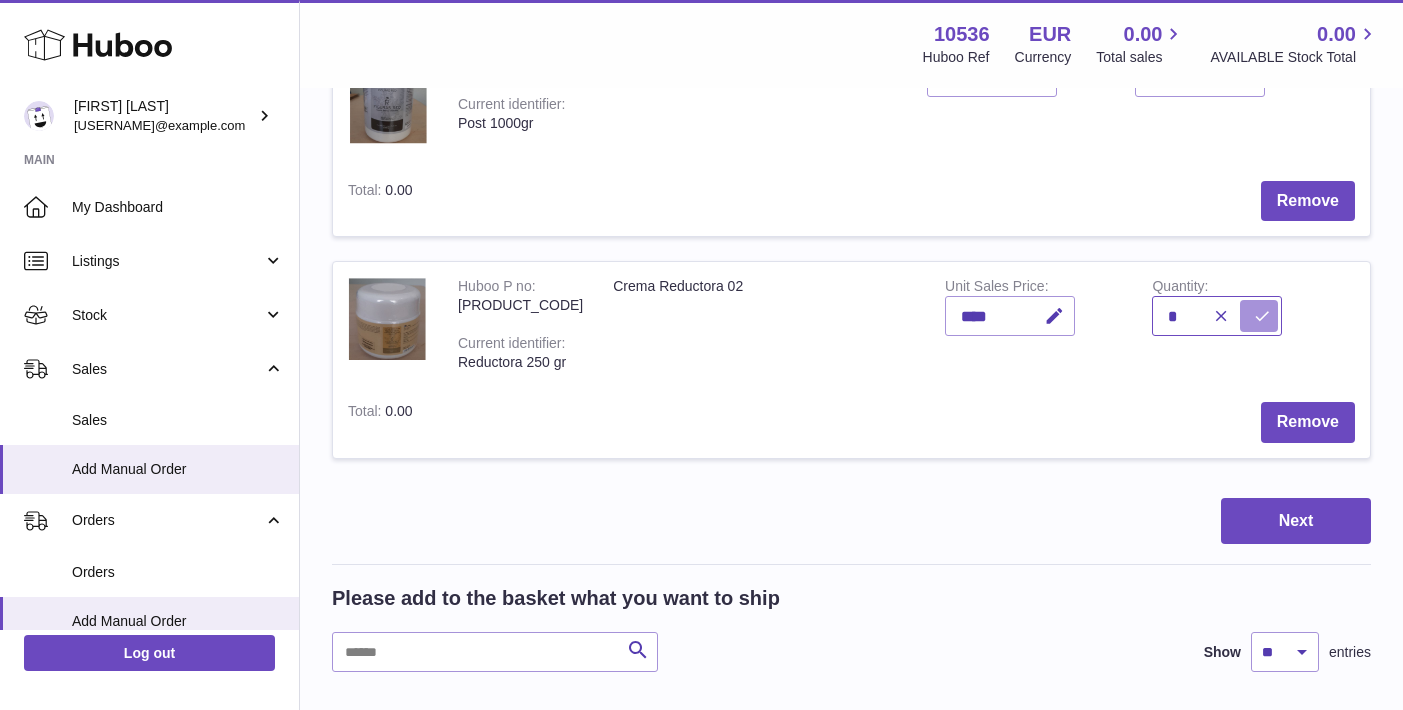 type on "*" 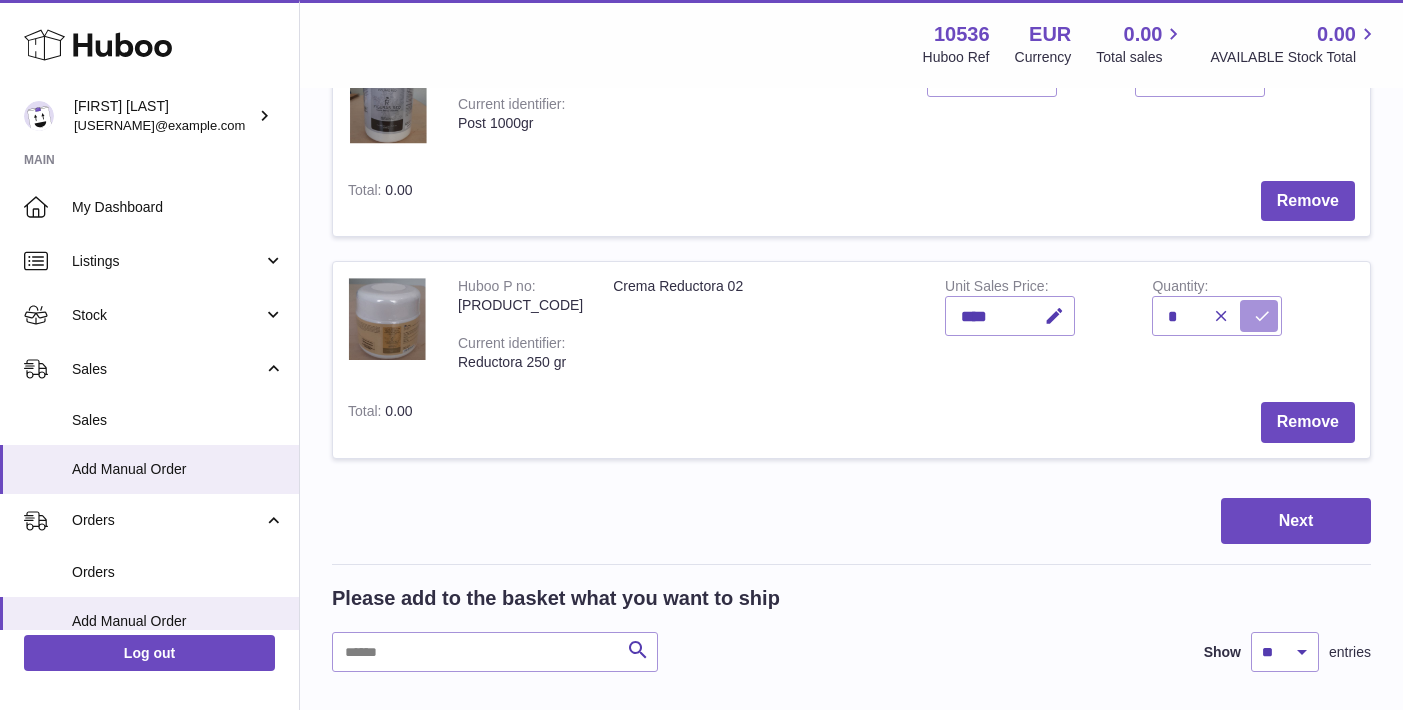 click at bounding box center (1259, 316) 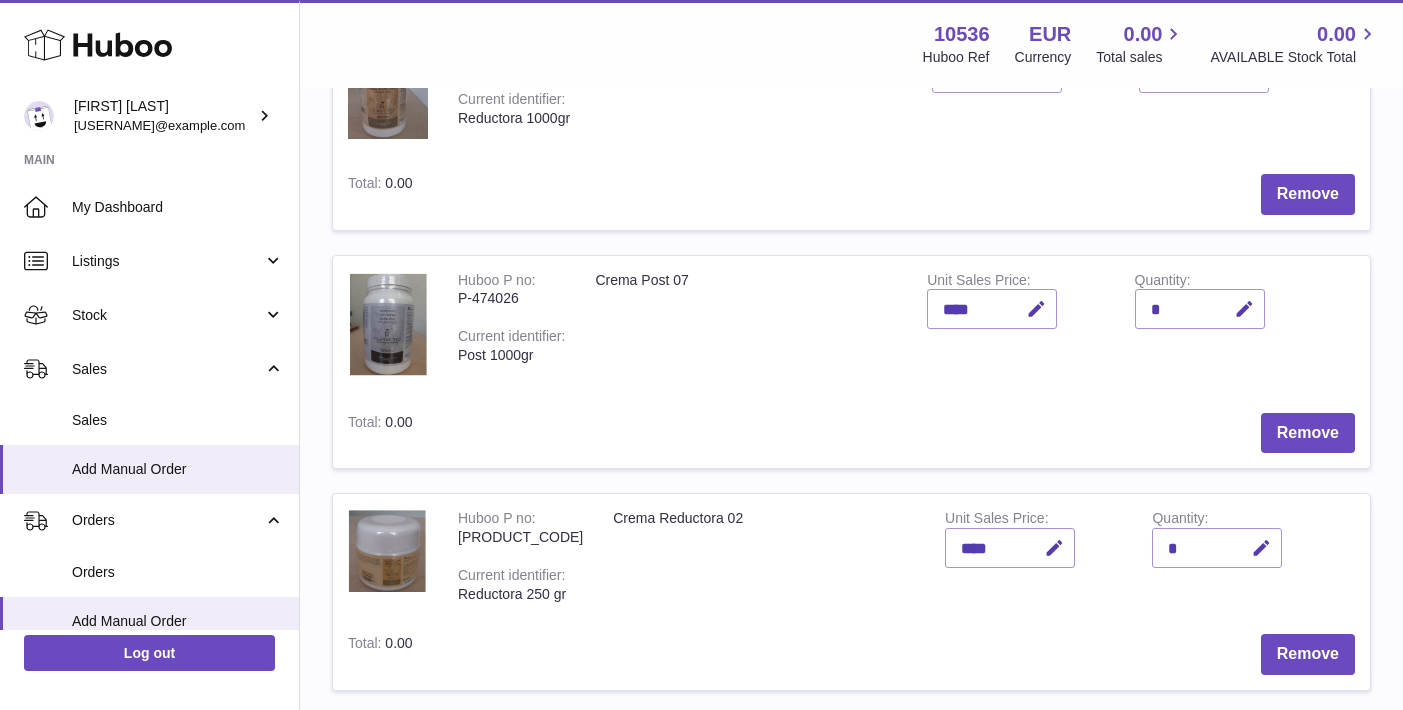 scroll, scrollTop: 393, scrollLeft: 0, axis: vertical 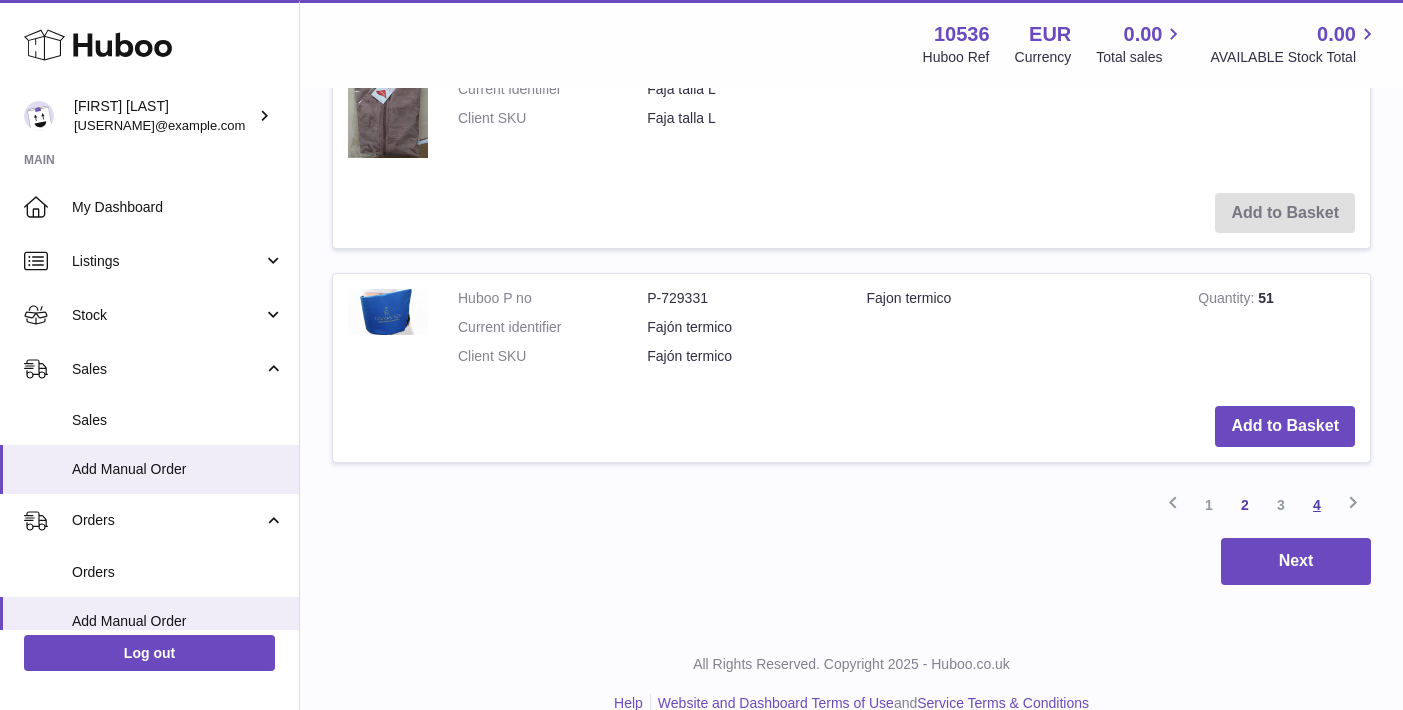 click on "4" at bounding box center (1317, 505) 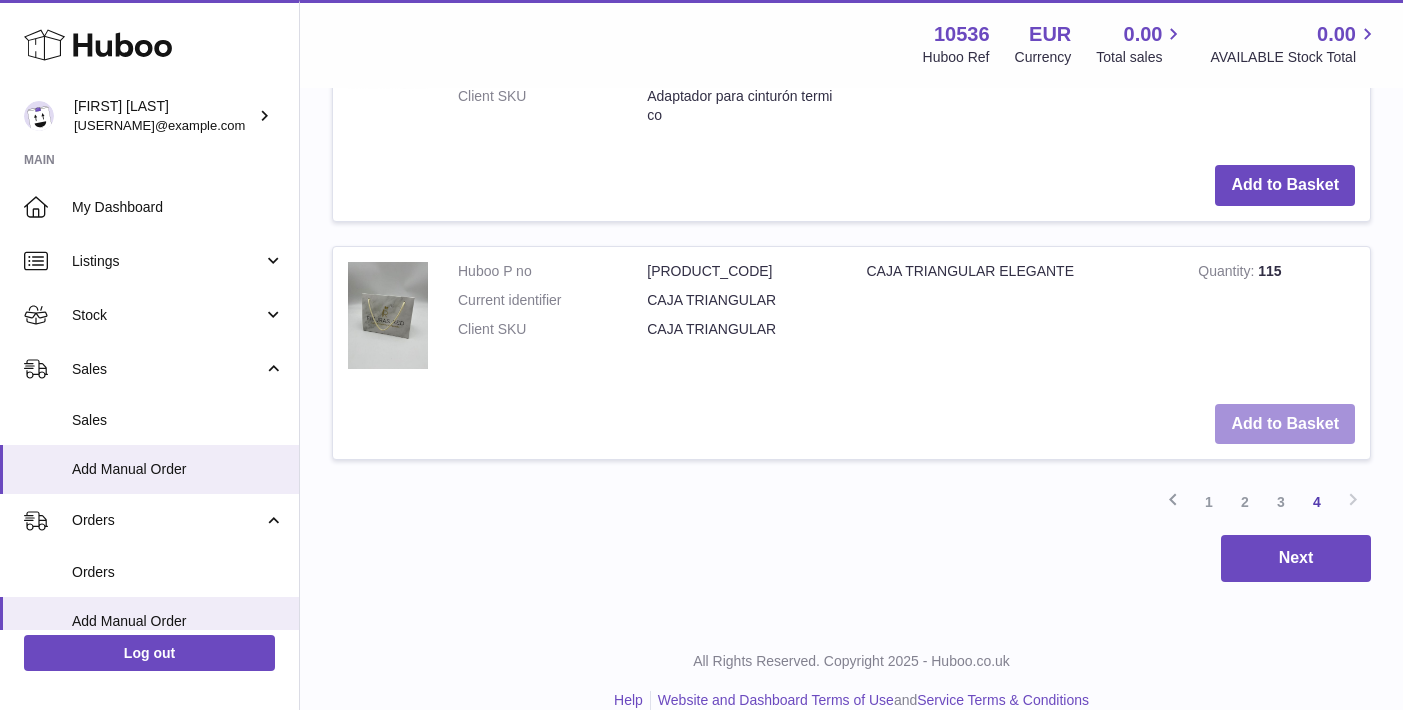 scroll, scrollTop: 2362, scrollLeft: 0, axis: vertical 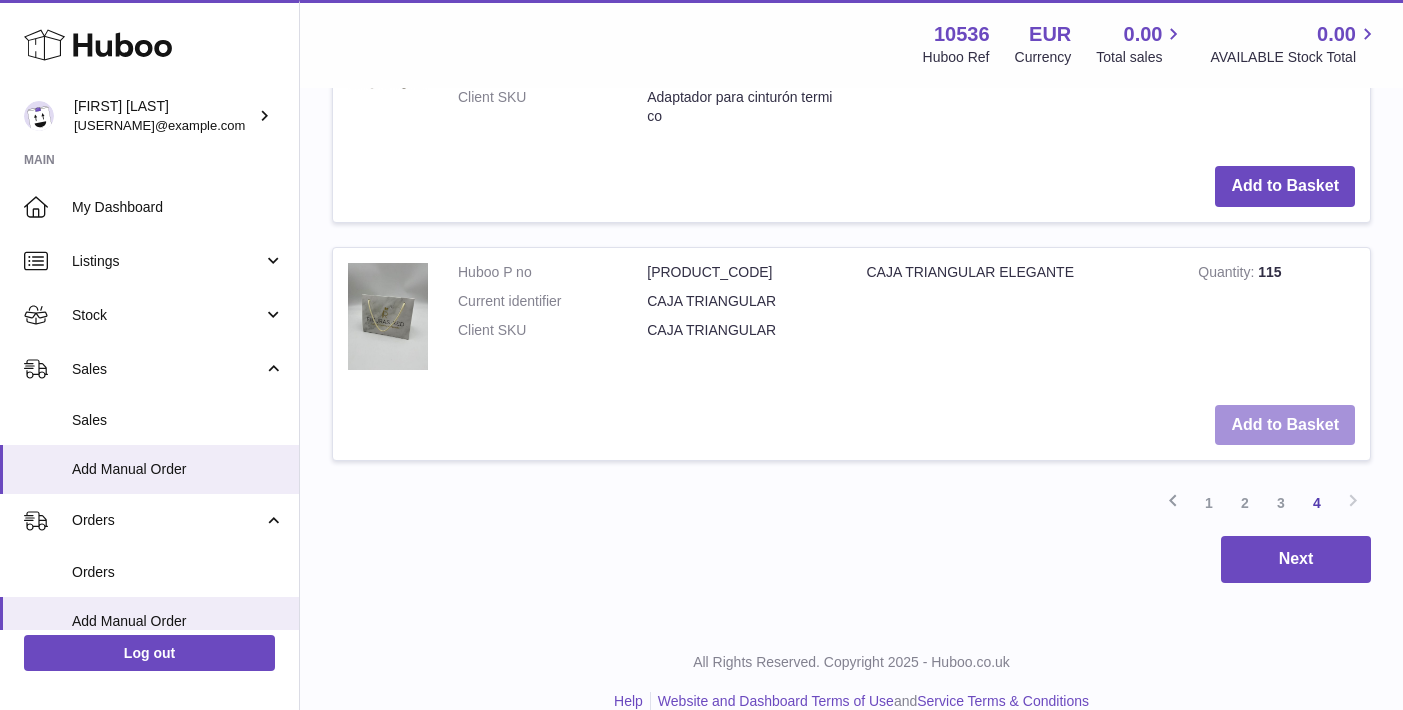 click on "Add to Basket" at bounding box center (1285, 425) 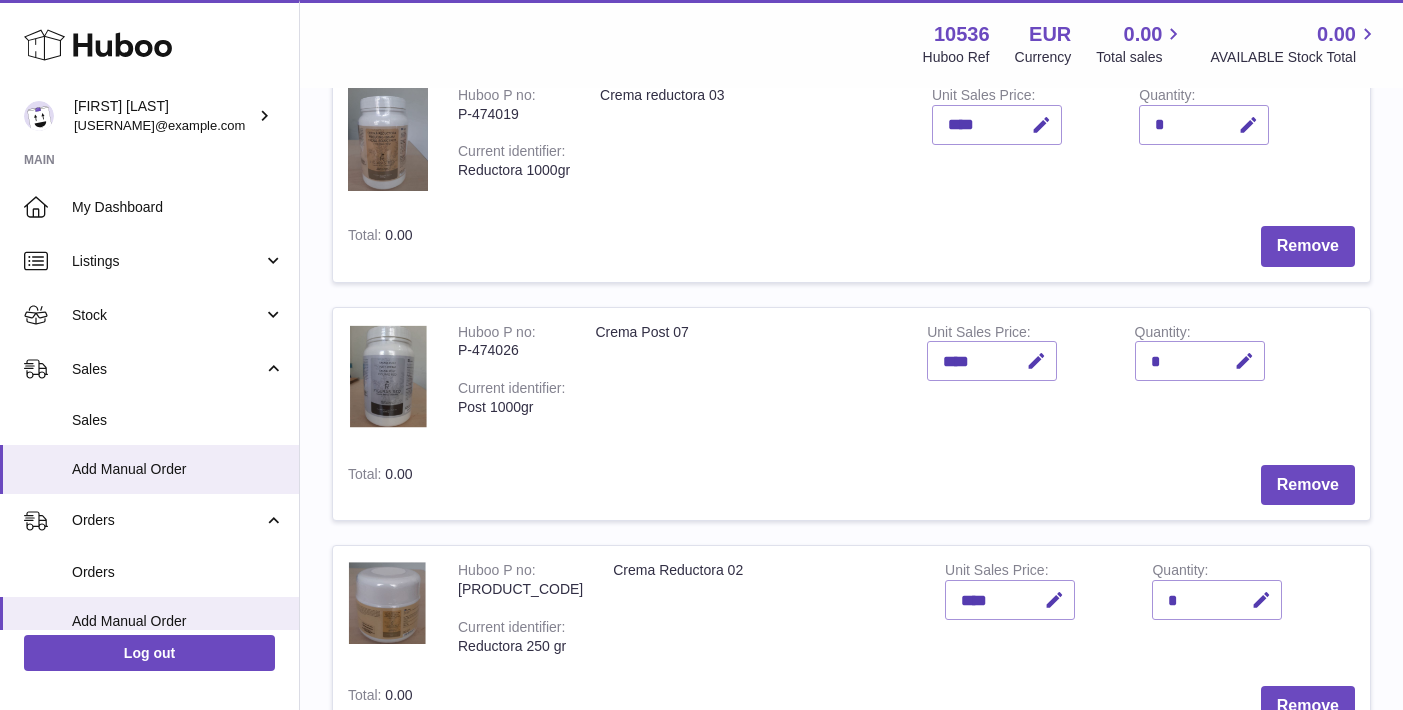 scroll, scrollTop: 290, scrollLeft: 0, axis: vertical 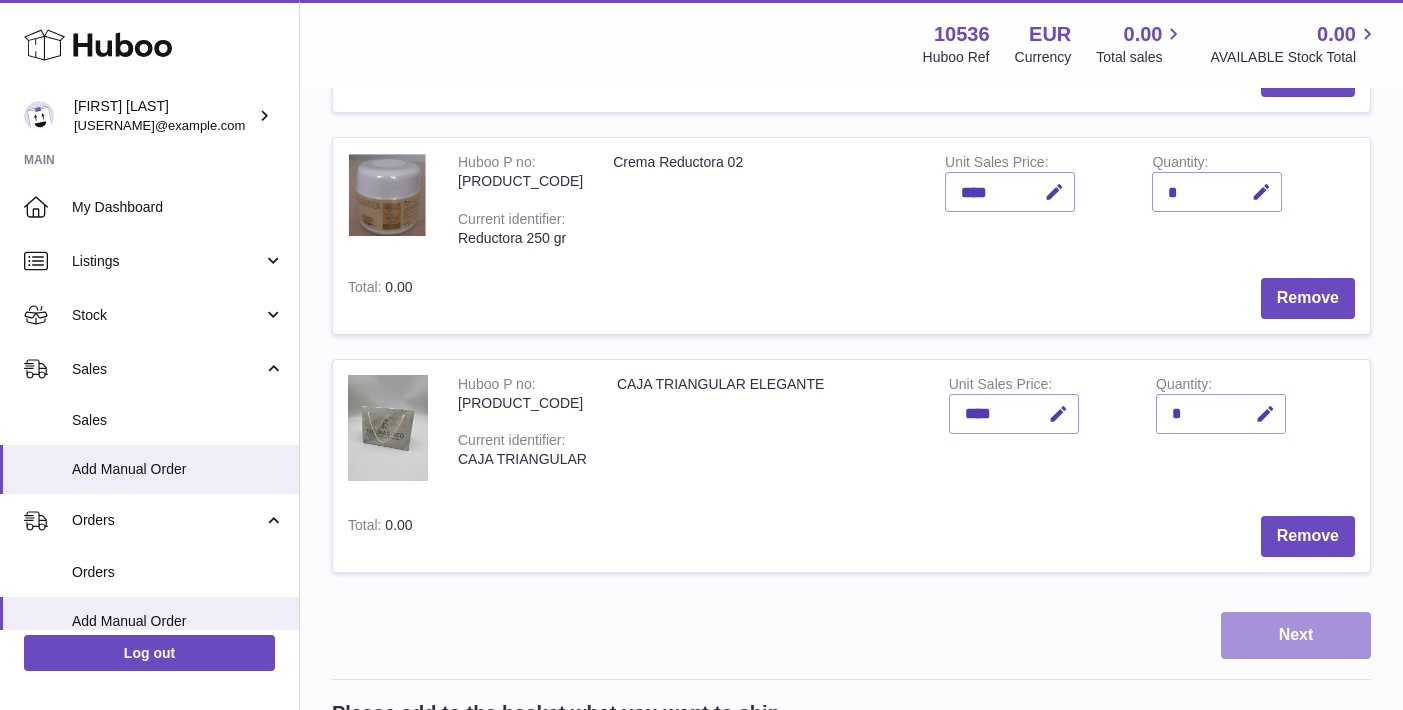 click on "Next" at bounding box center (1296, 635) 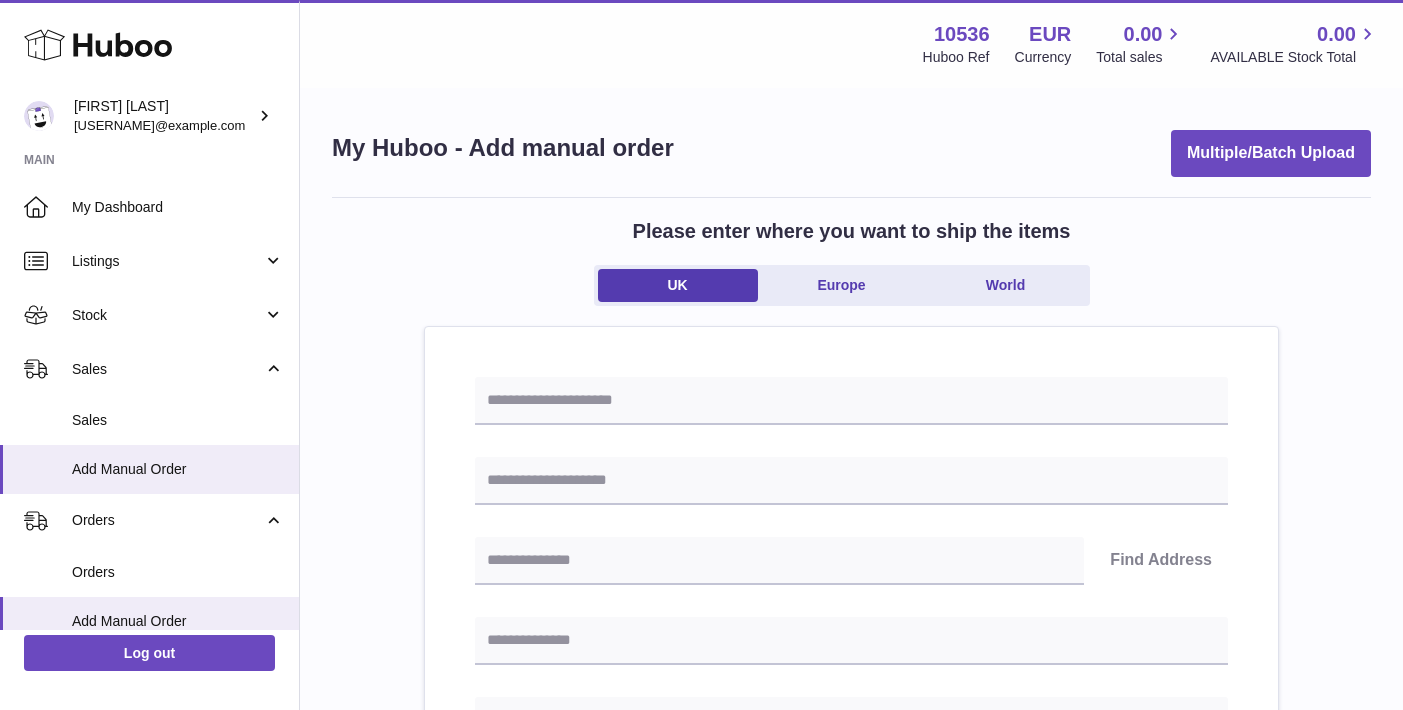 click on "[COUNTRY]
Europe
World" at bounding box center (842, 285) 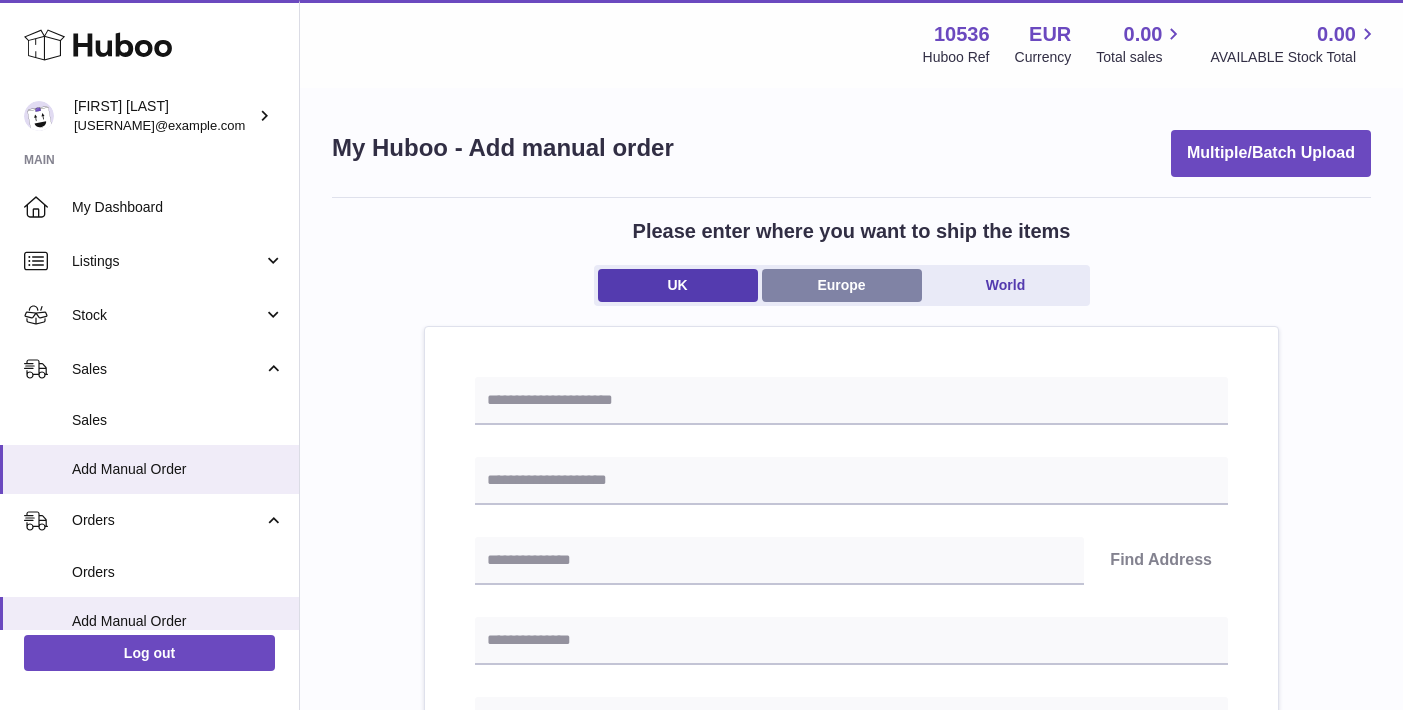 click on "Europe" at bounding box center (842, 285) 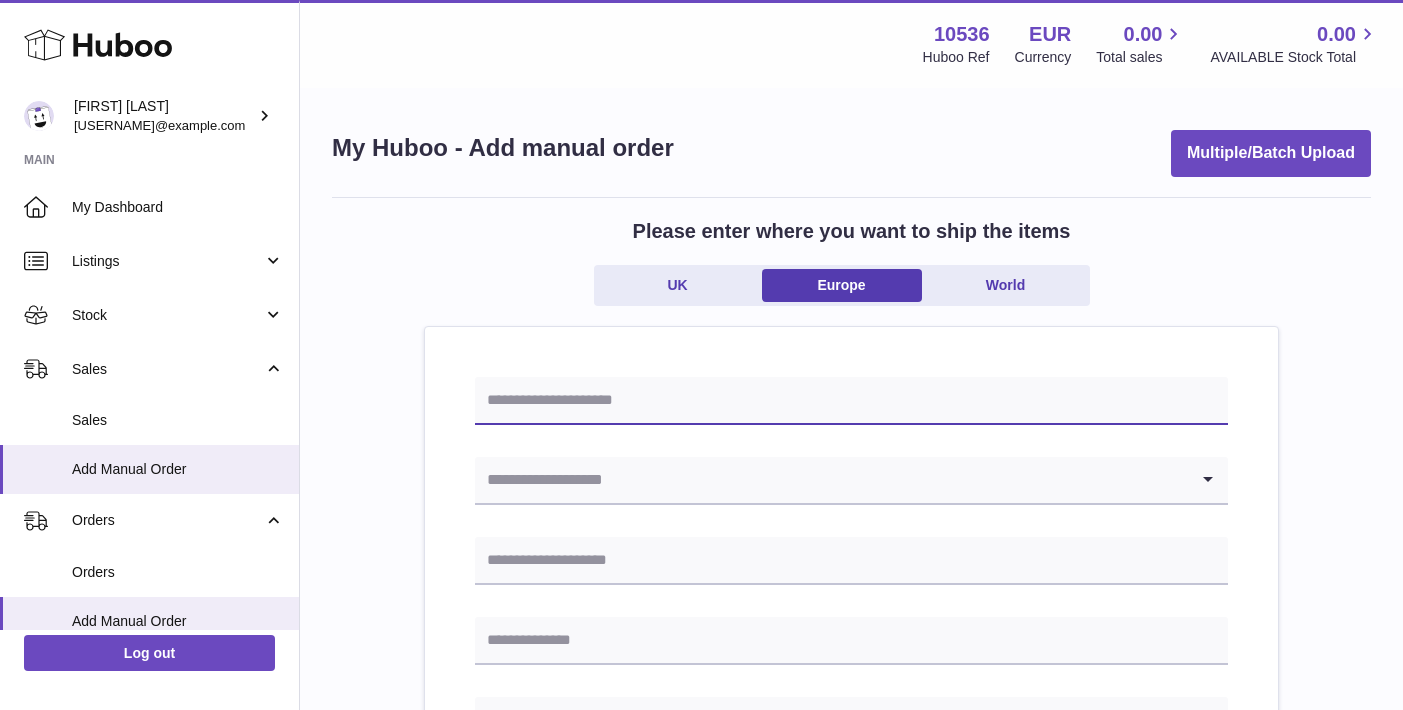 click at bounding box center [851, 401] 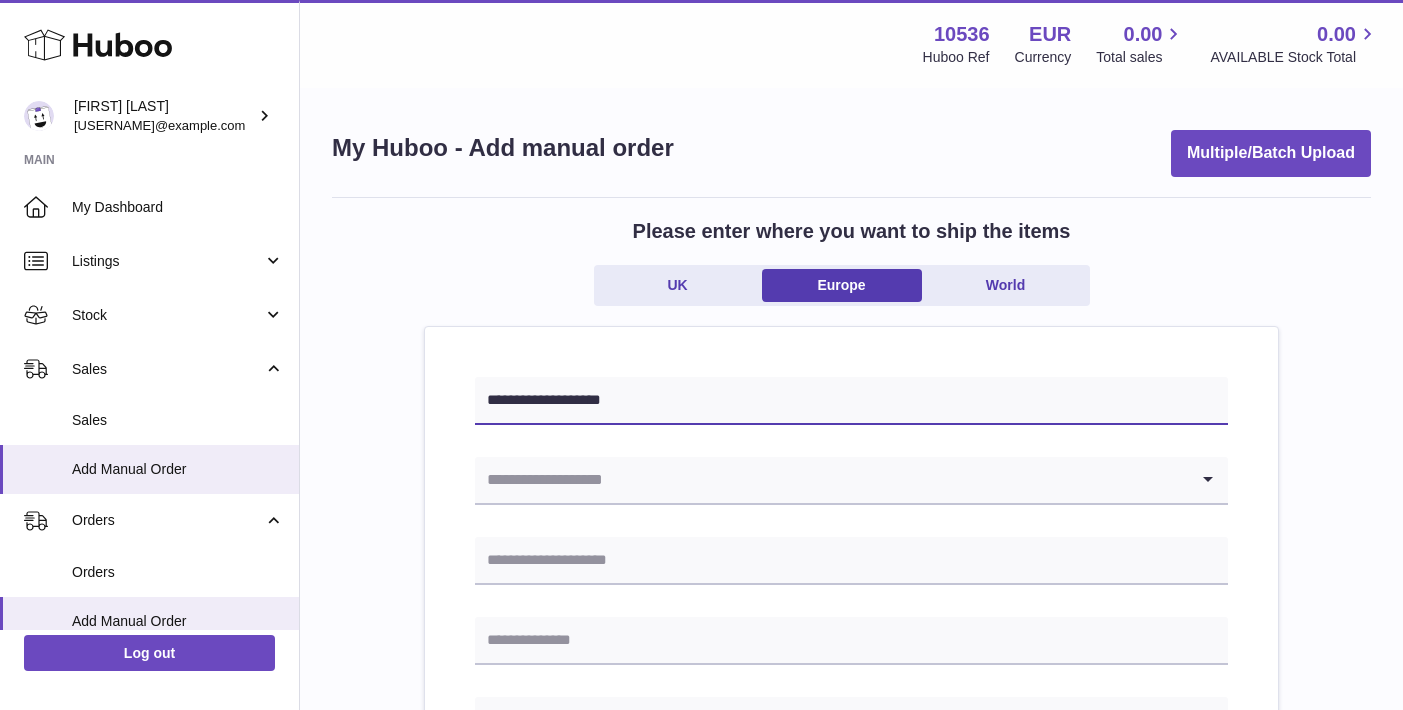 type on "**********" 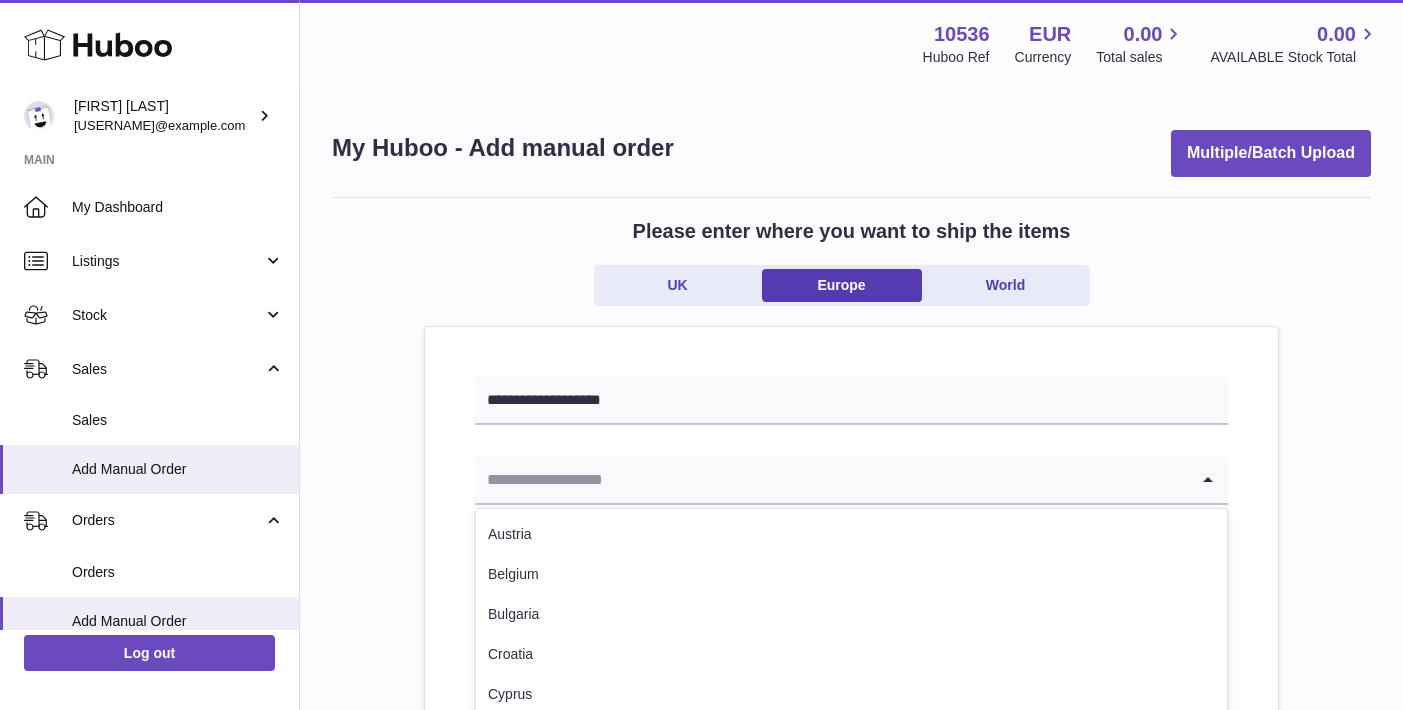 click at bounding box center (831, 480) 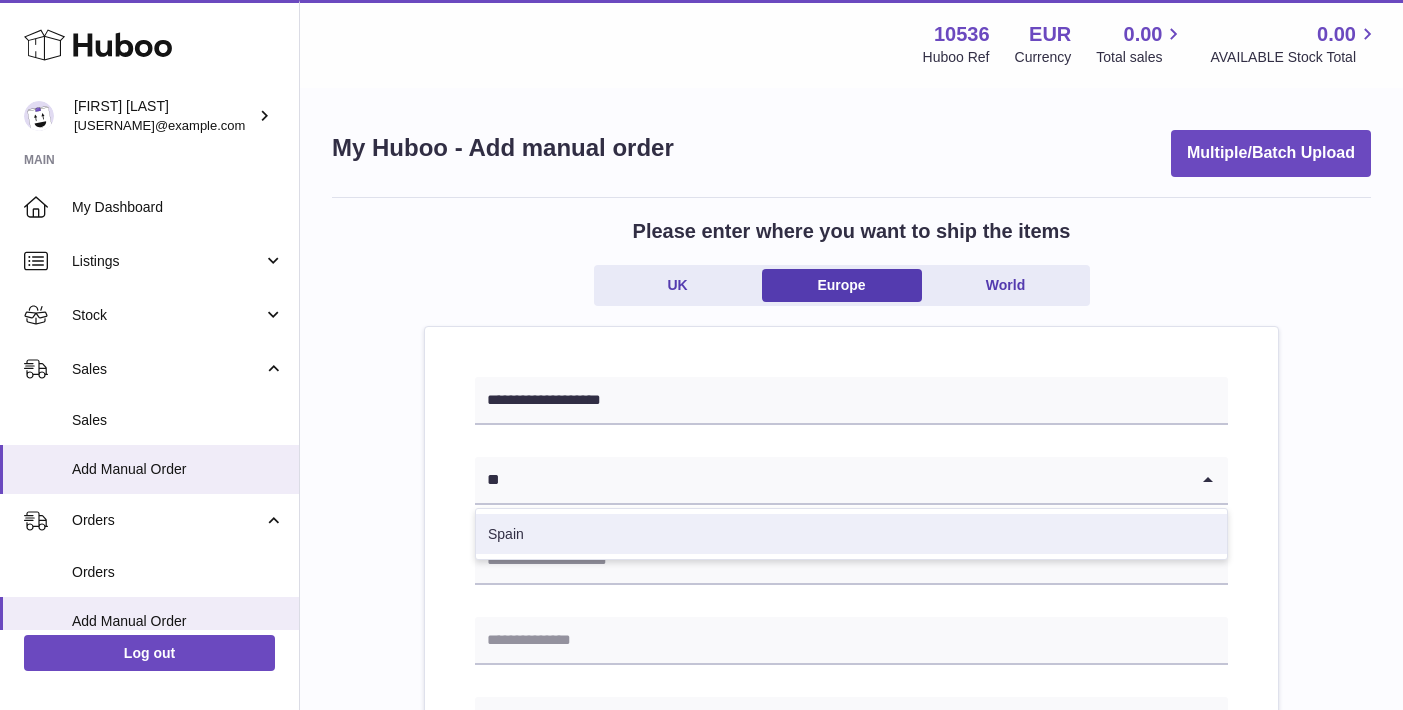 click on "Spain" at bounding box center (851, 534) 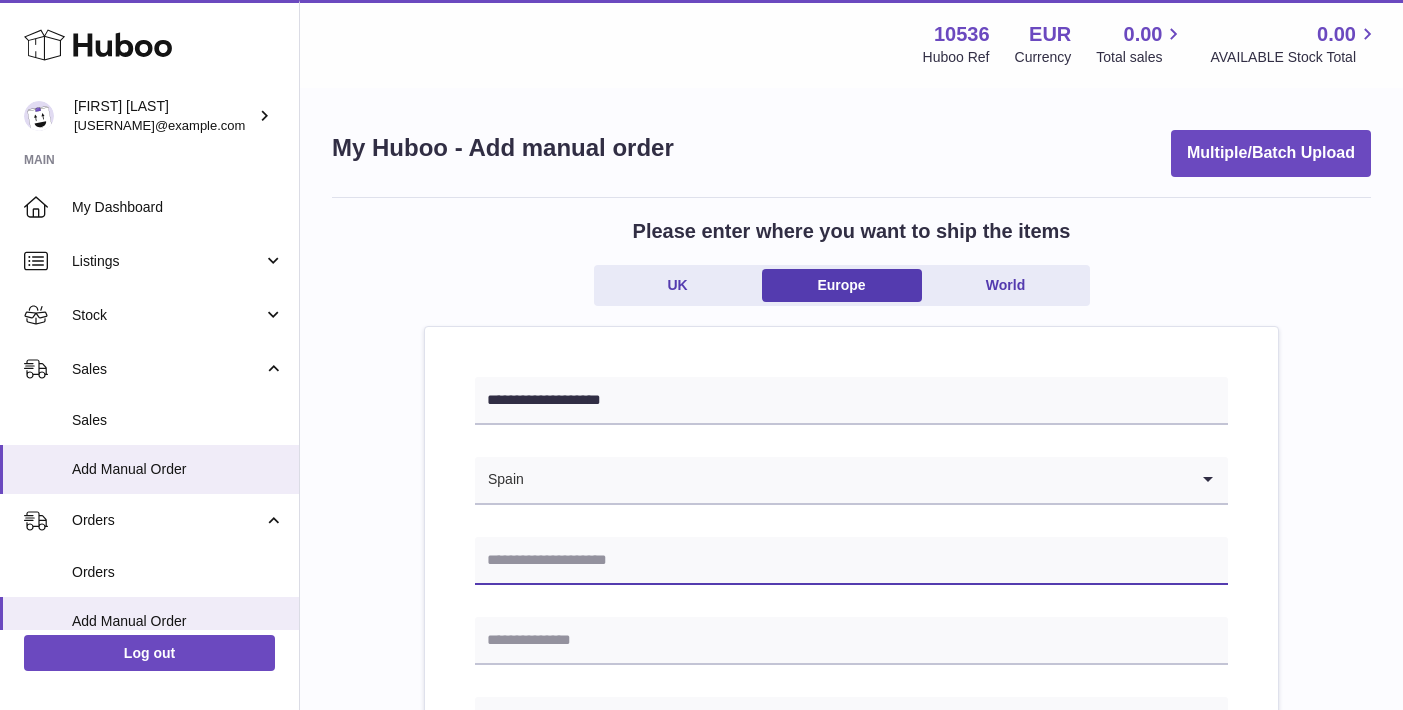 paste on "**********" 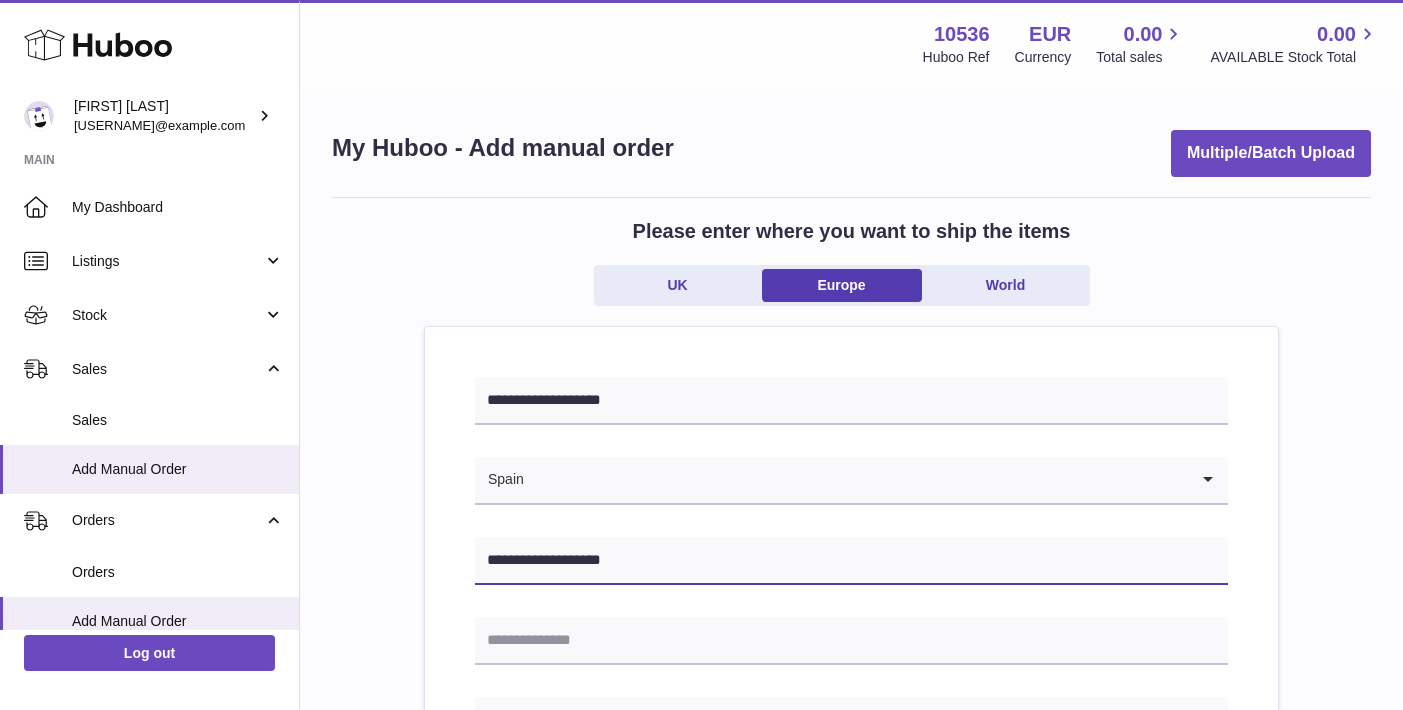 type on "**********" 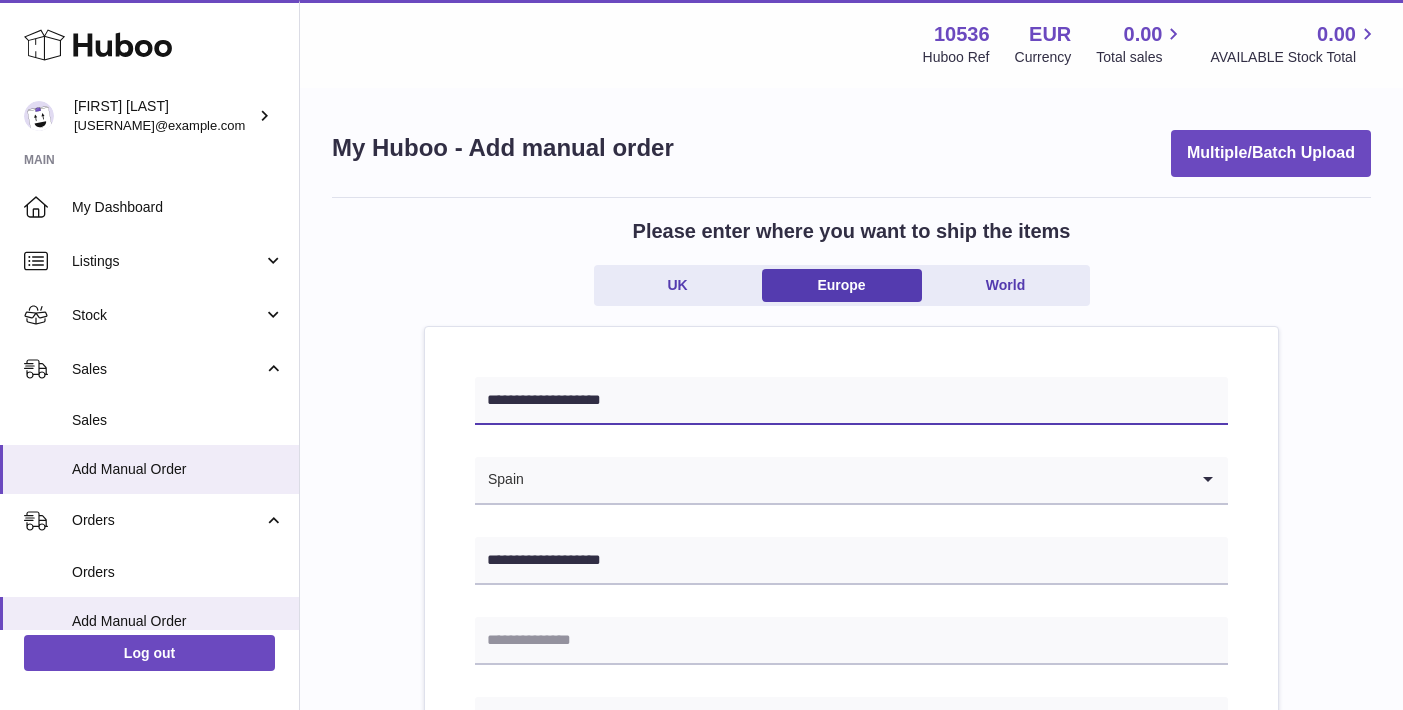click on "**********" at bounding box center [851, 401] 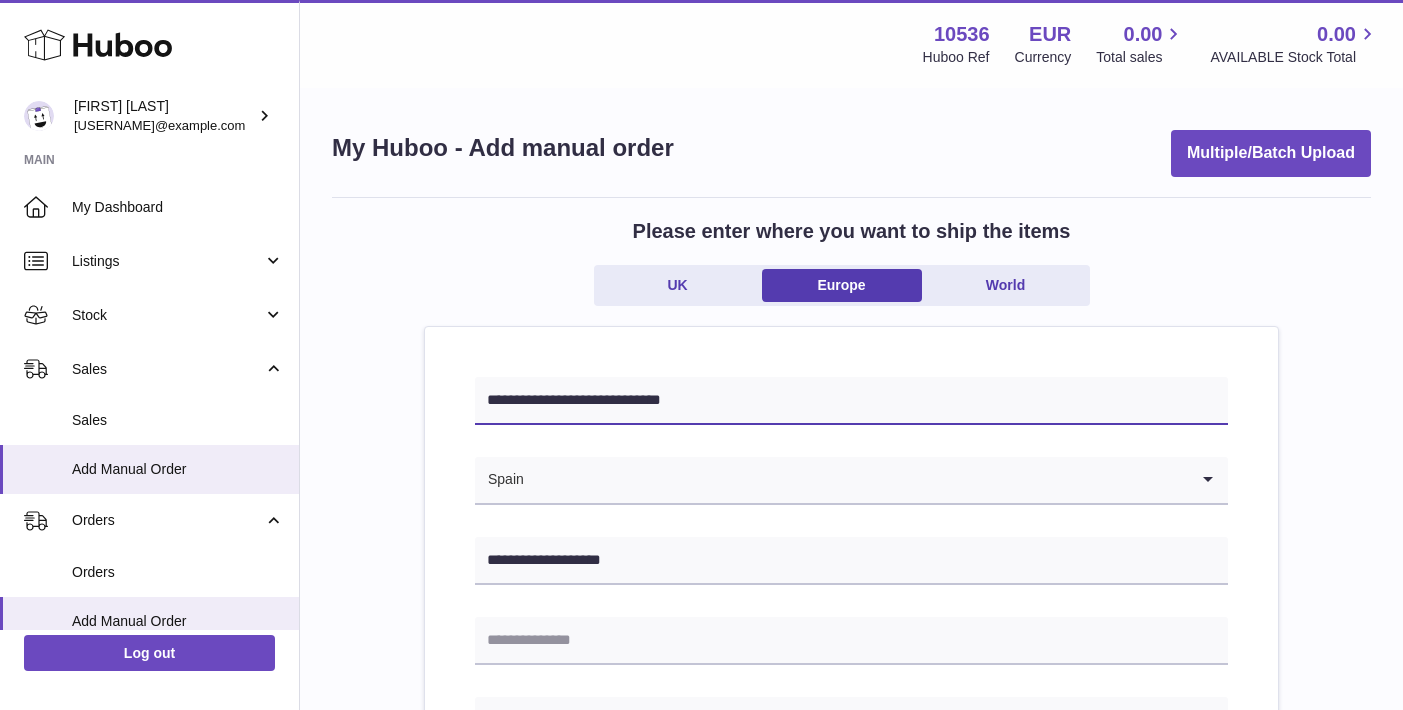 click on "**********" at bounding box center [851, 401] 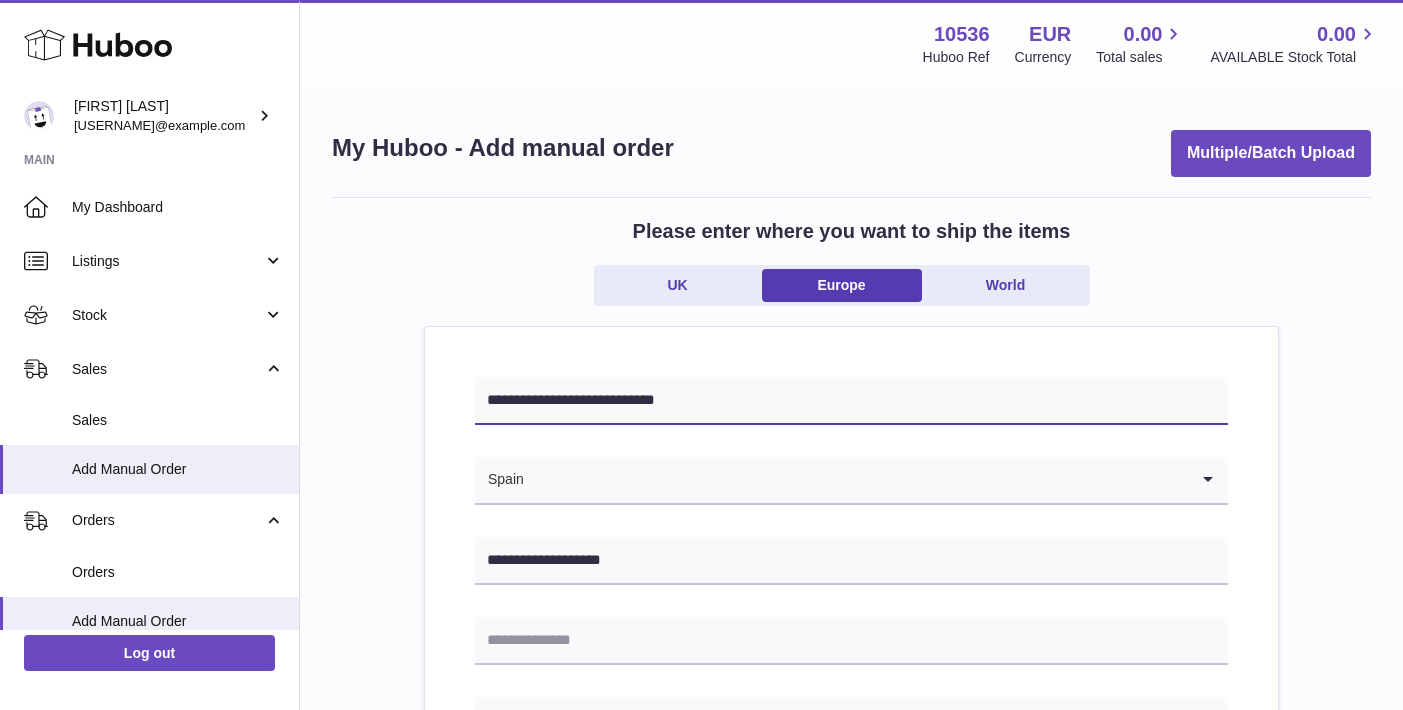 type on "**********" 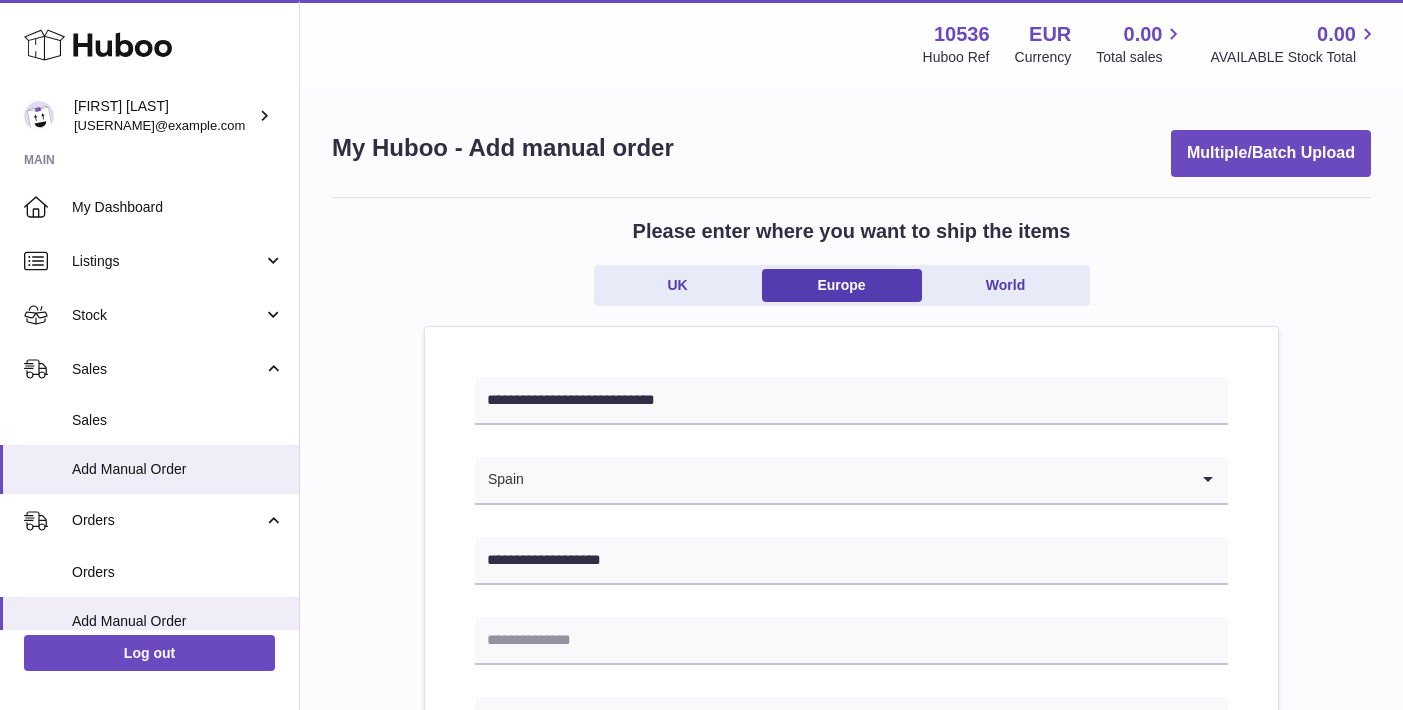 click on "**********" at bounding box center [851, 945] 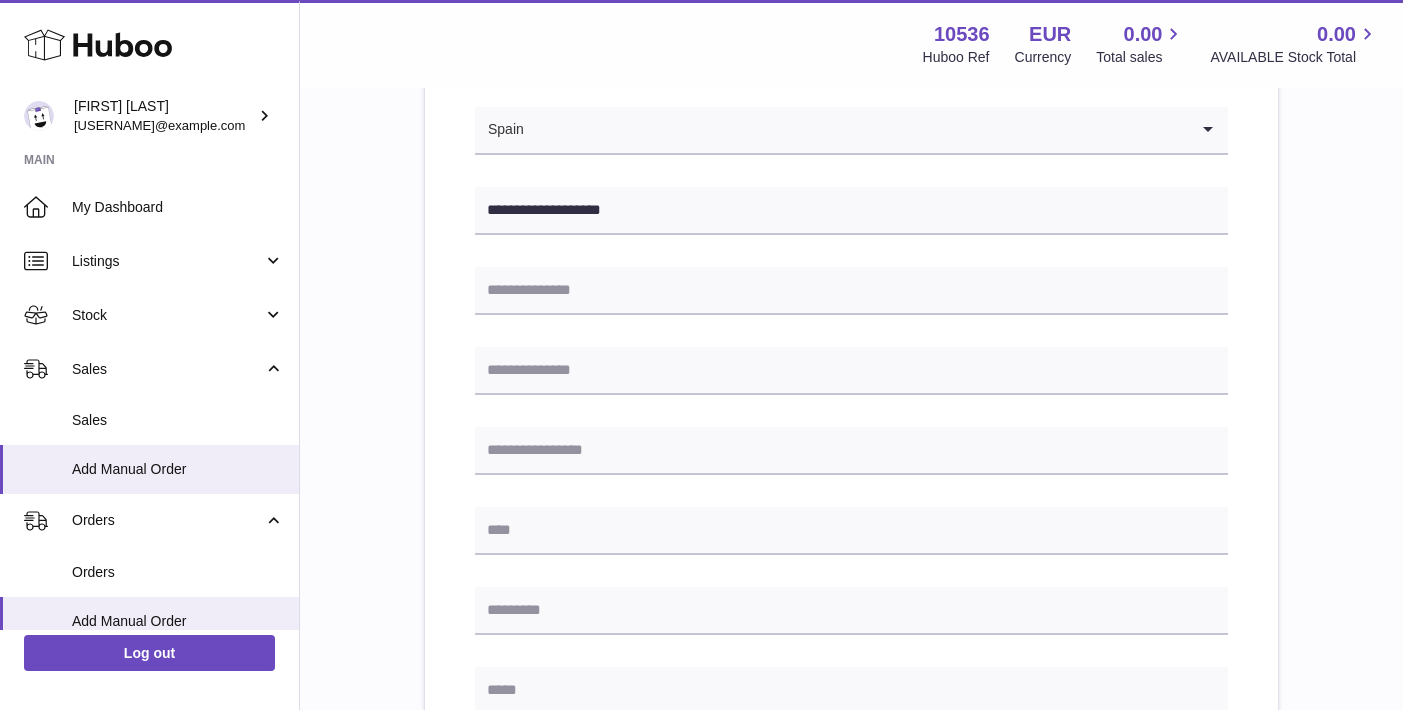 scroll, scrollTop: 353, scrollLeft: 0, axis: vertical 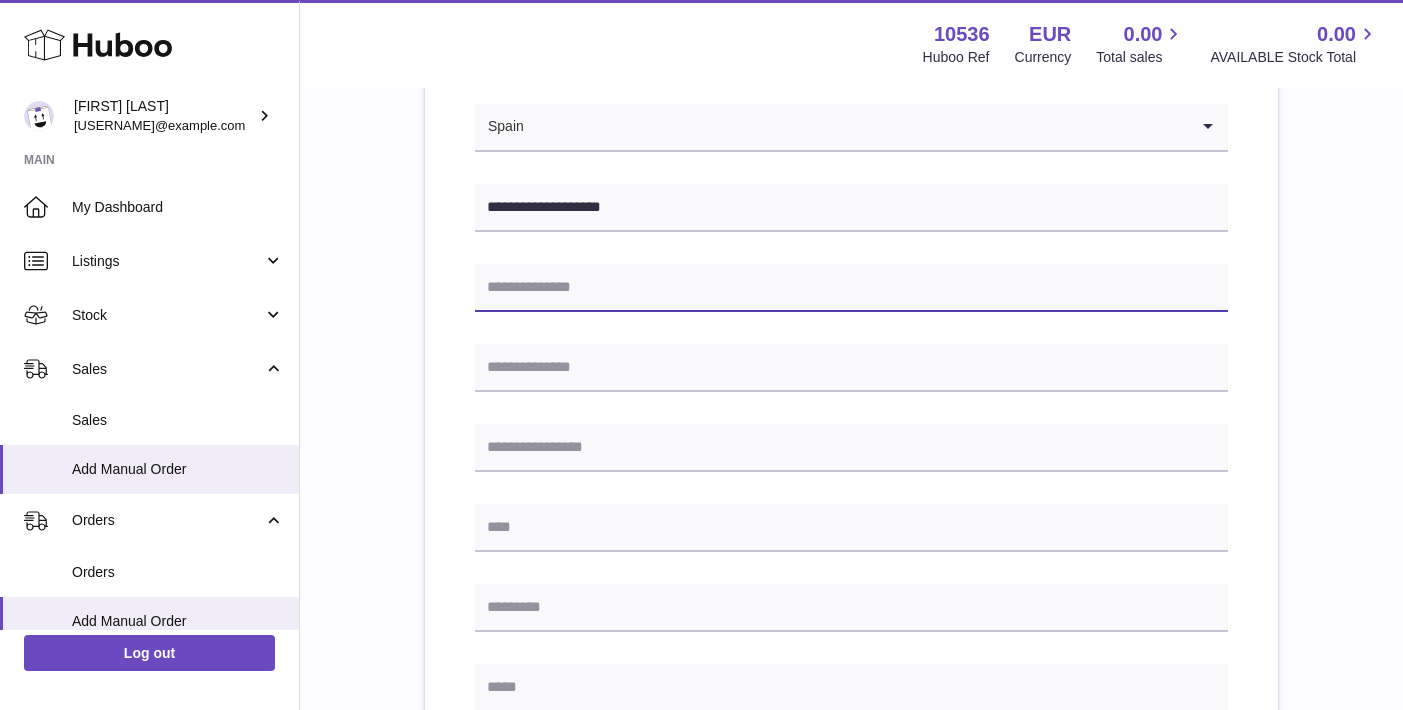 click at bounding box center [851, 288] 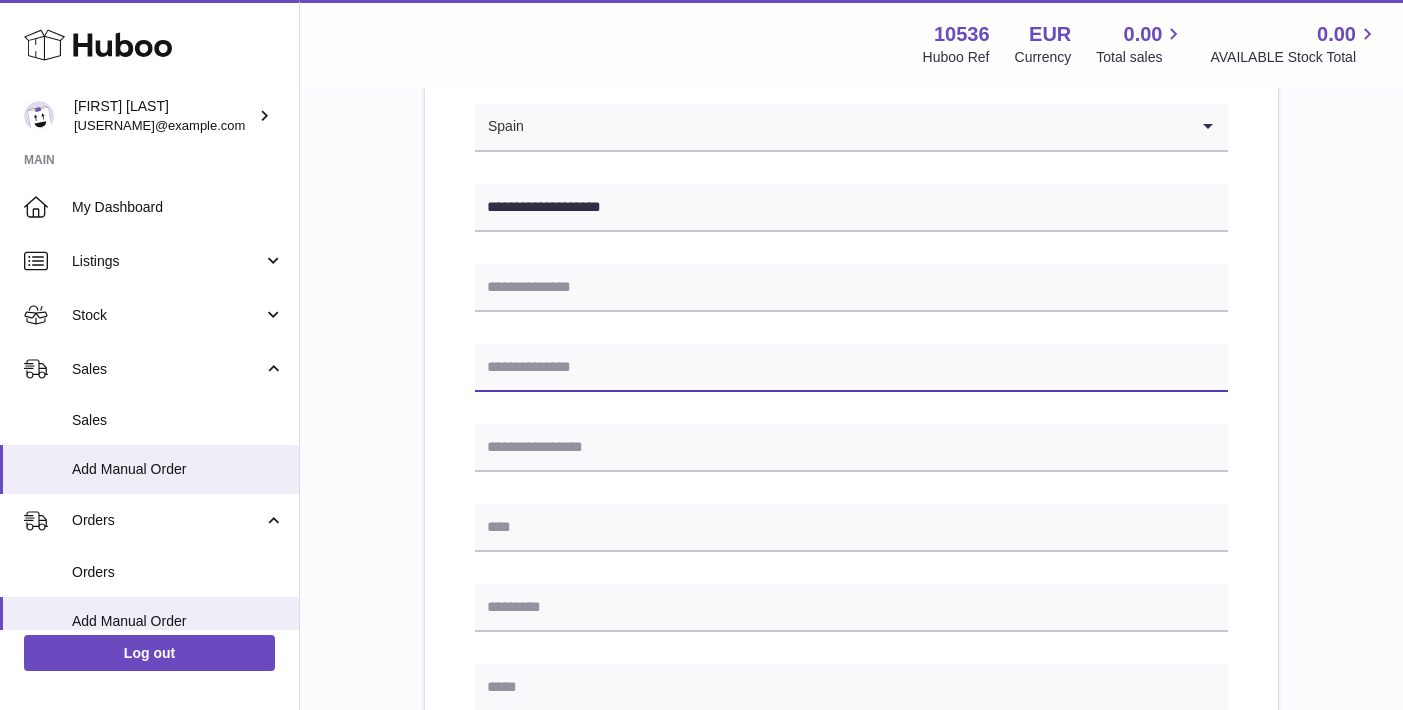 click at bounding box center [851, 368] 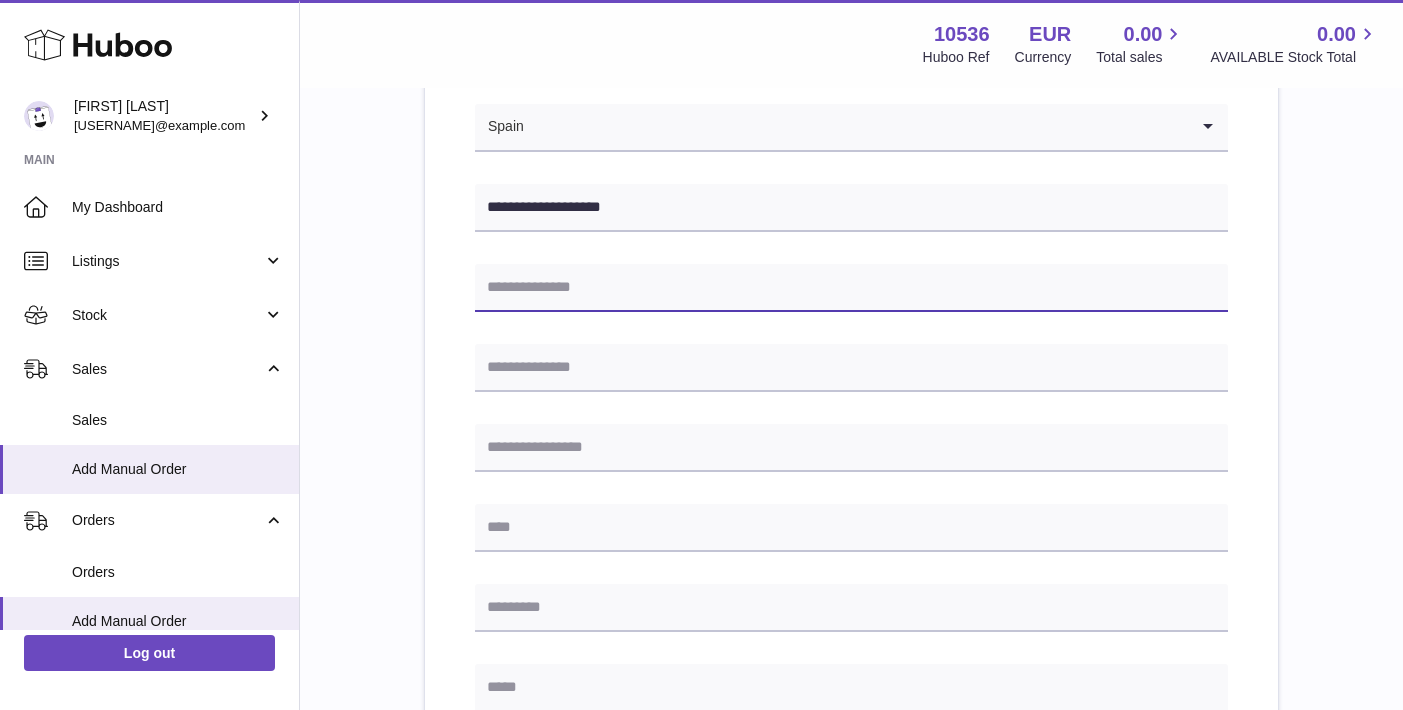 click at bounding box center (851, 288) 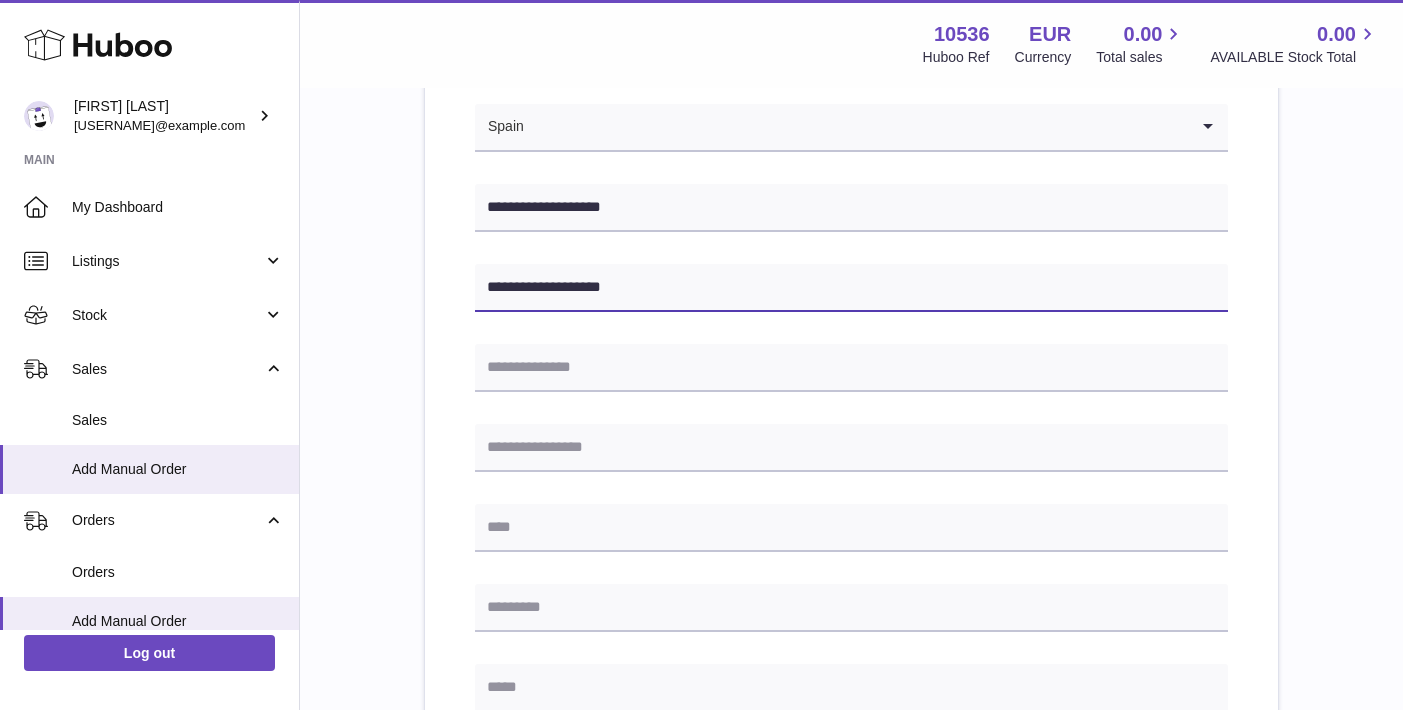 type on "**********" 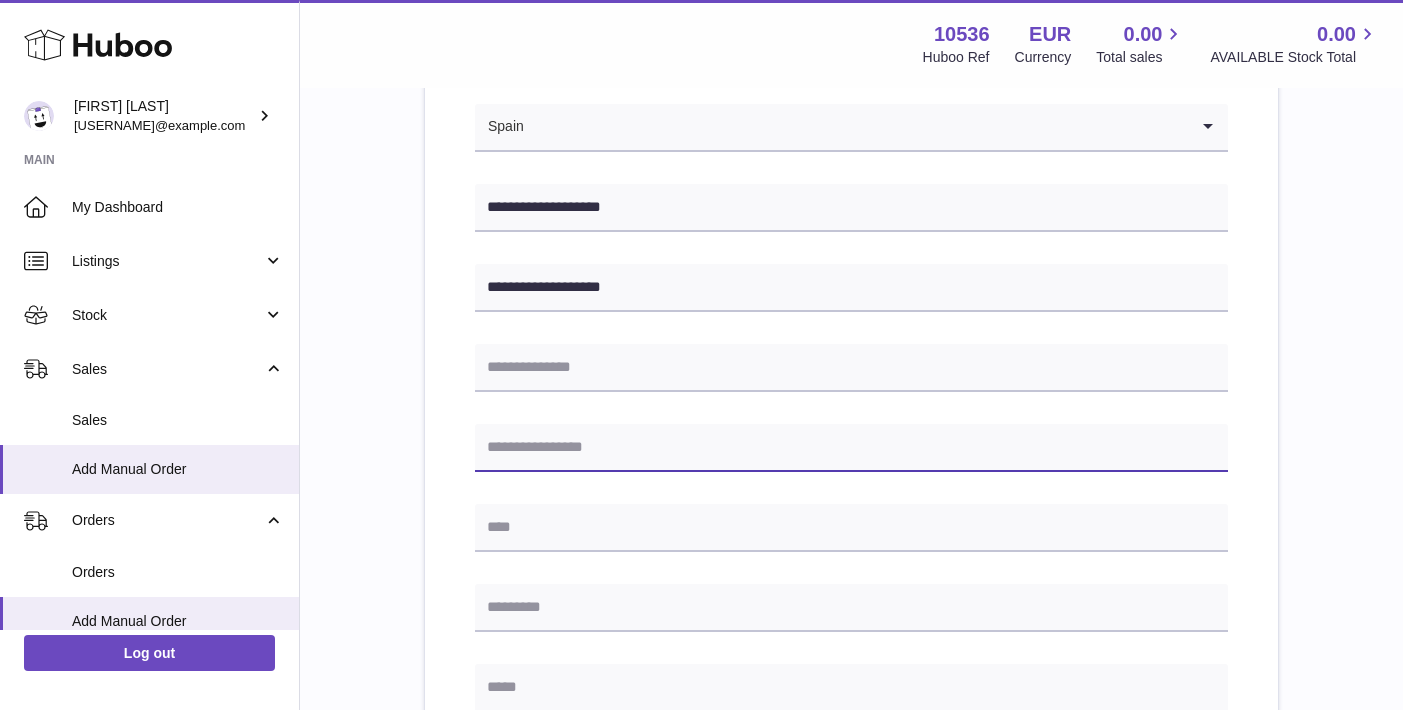 click at bounding box center (851, 448) 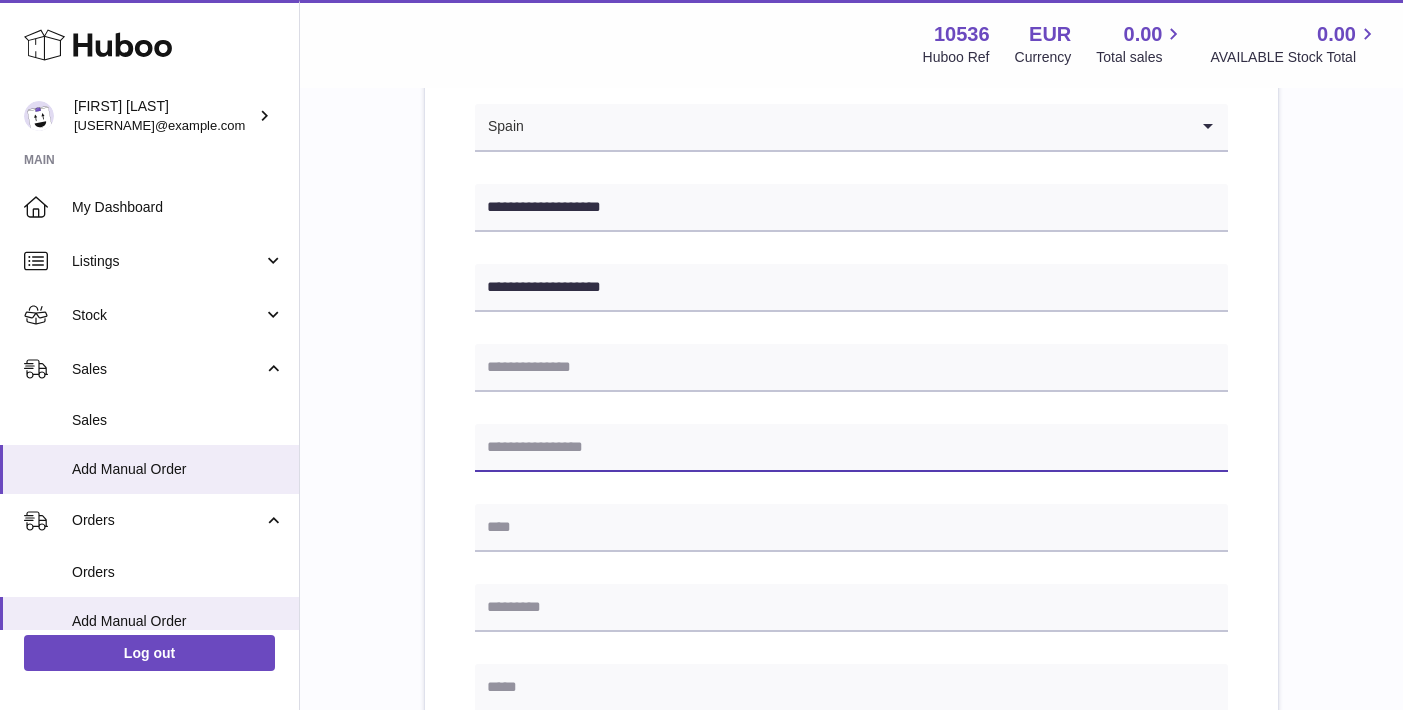 paste on "********" 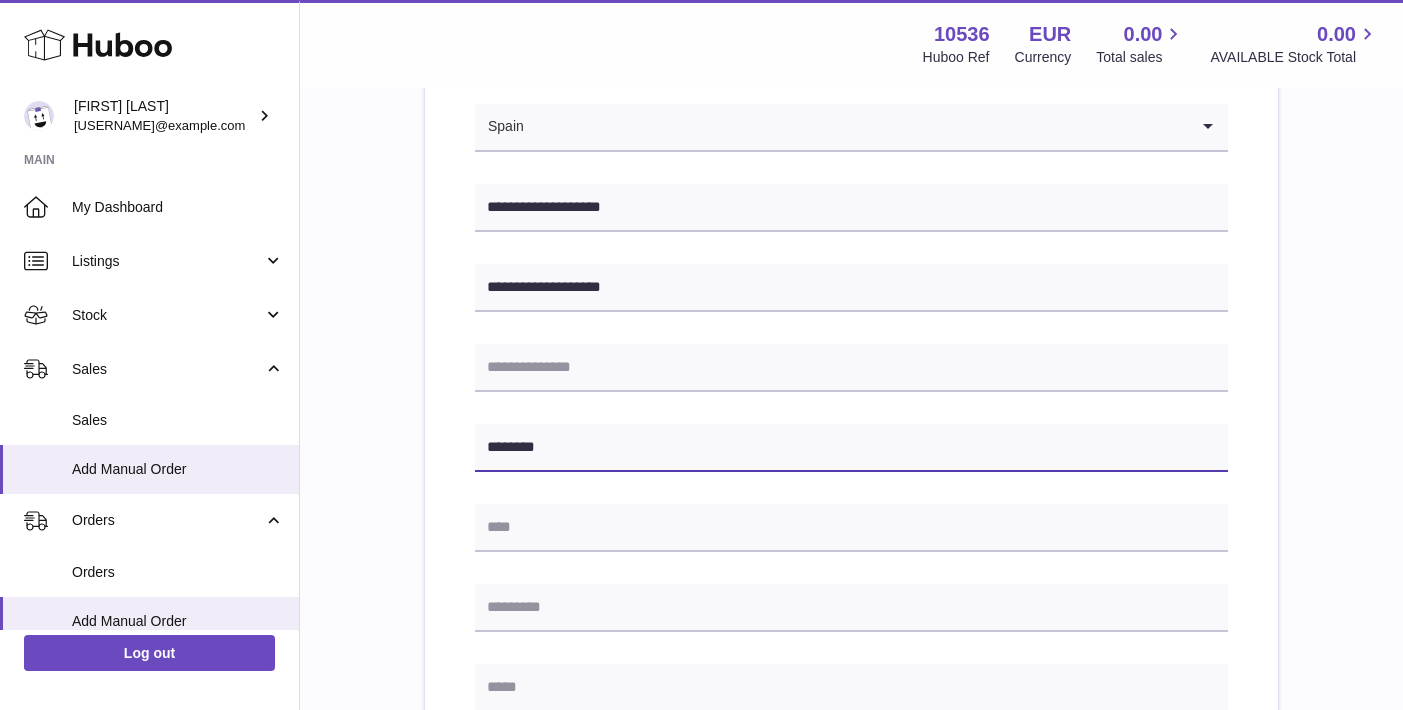 type on "********" 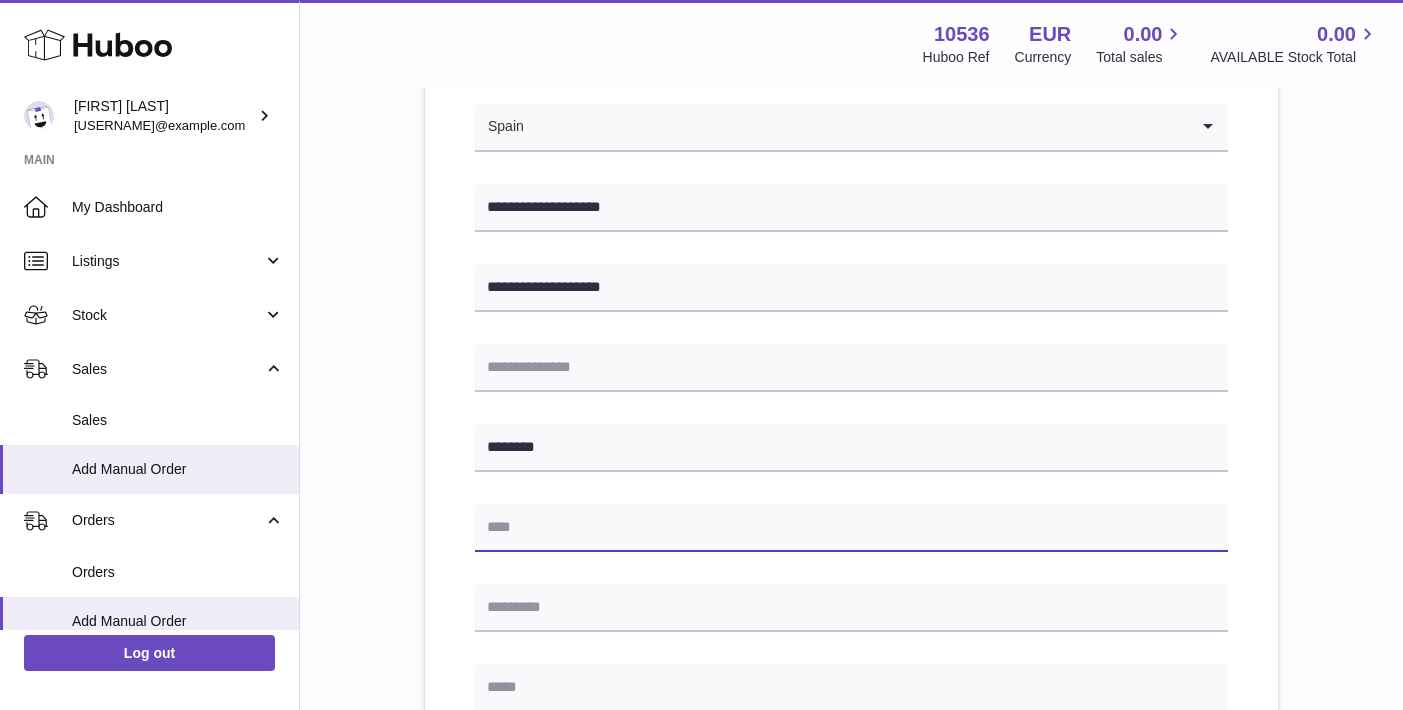 click at bounding box center [851, 528] 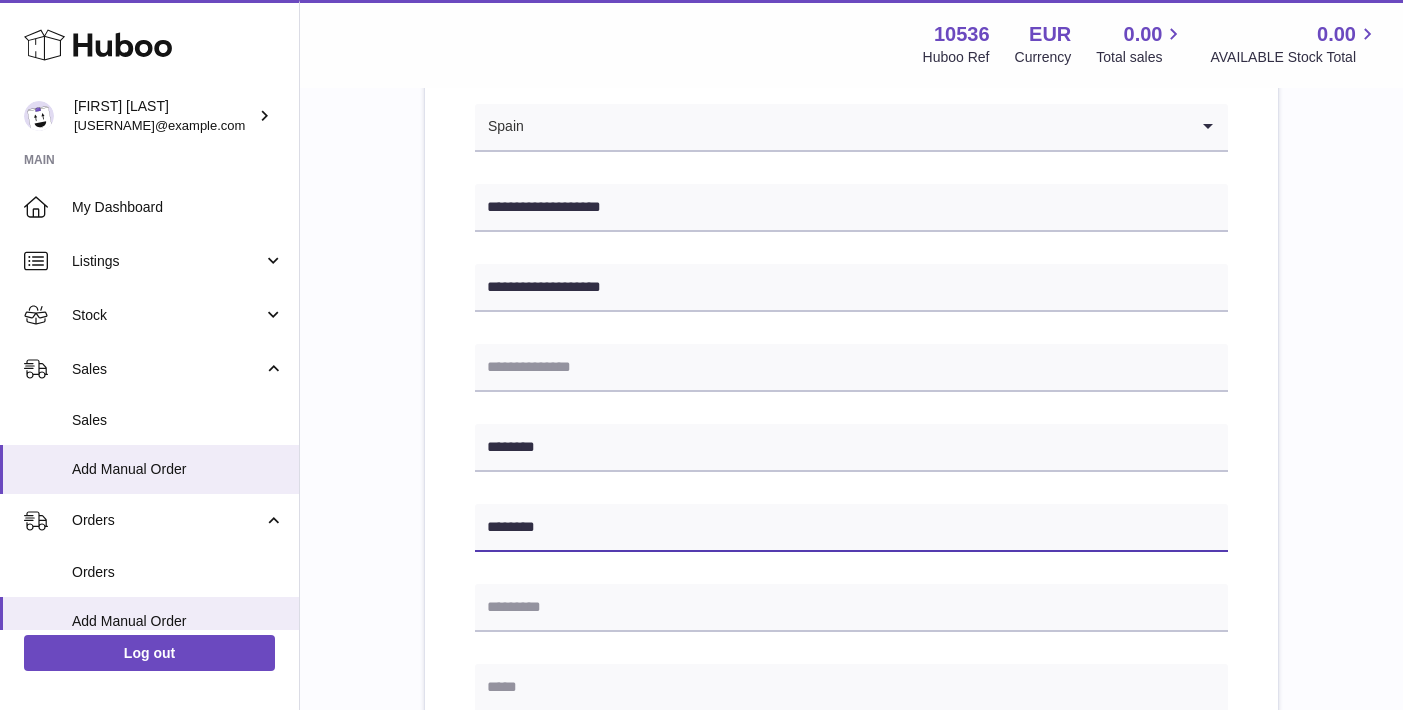 scroll, scrollTop: 441, scrollLeft: 0, axis: vertical 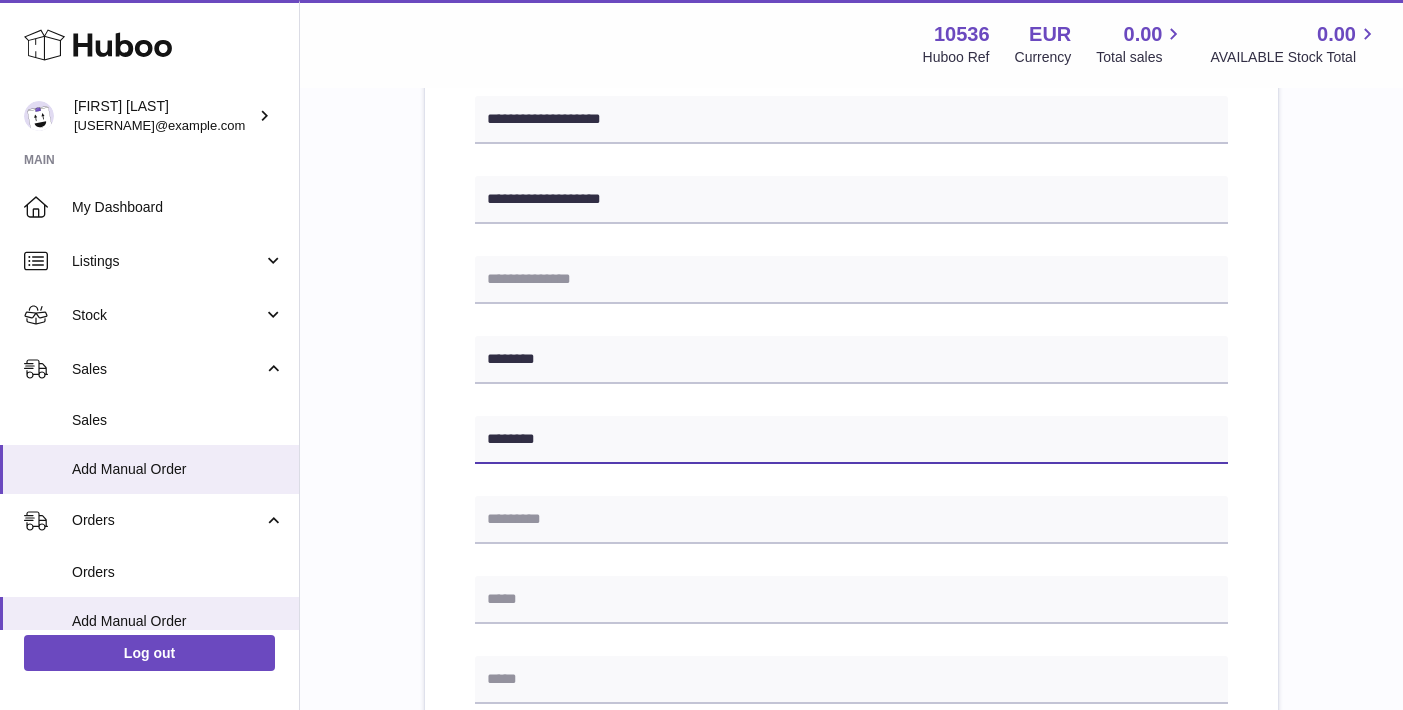 type on "********" 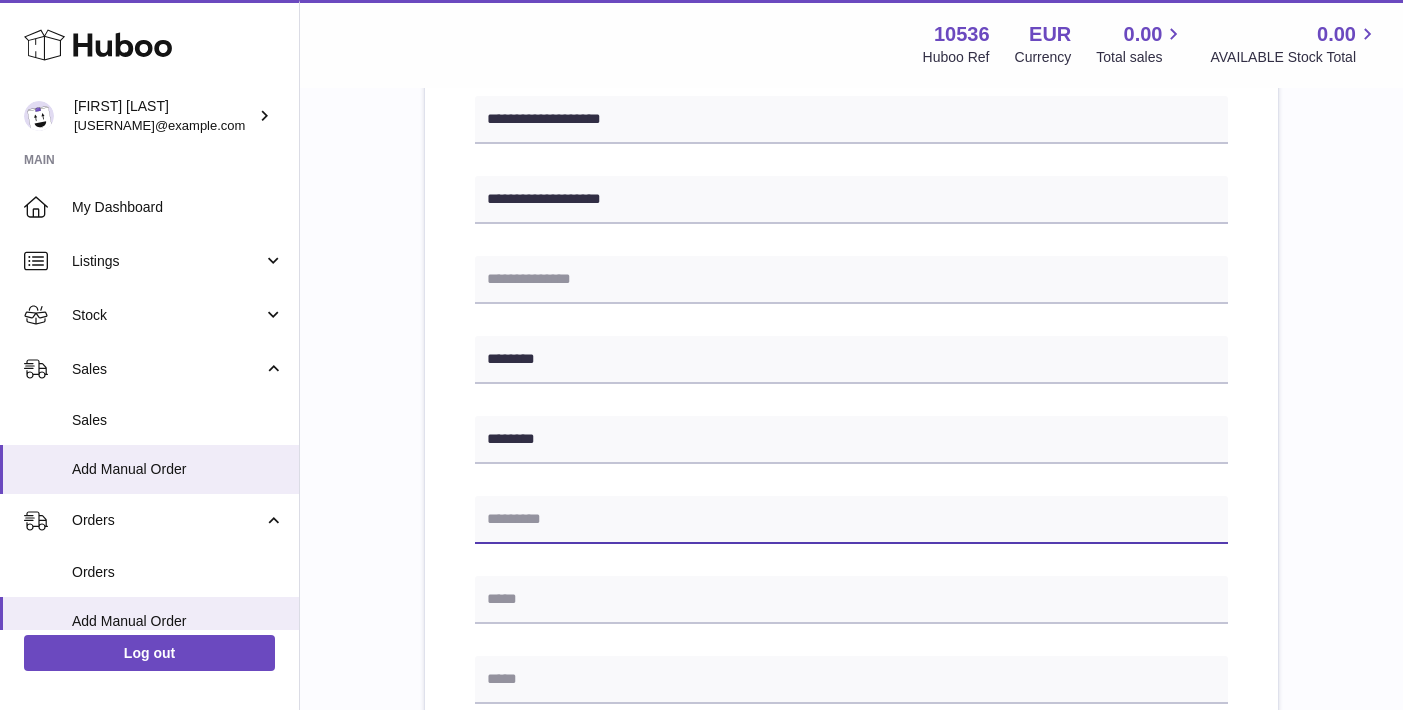 click at bounding box center (851, 520) 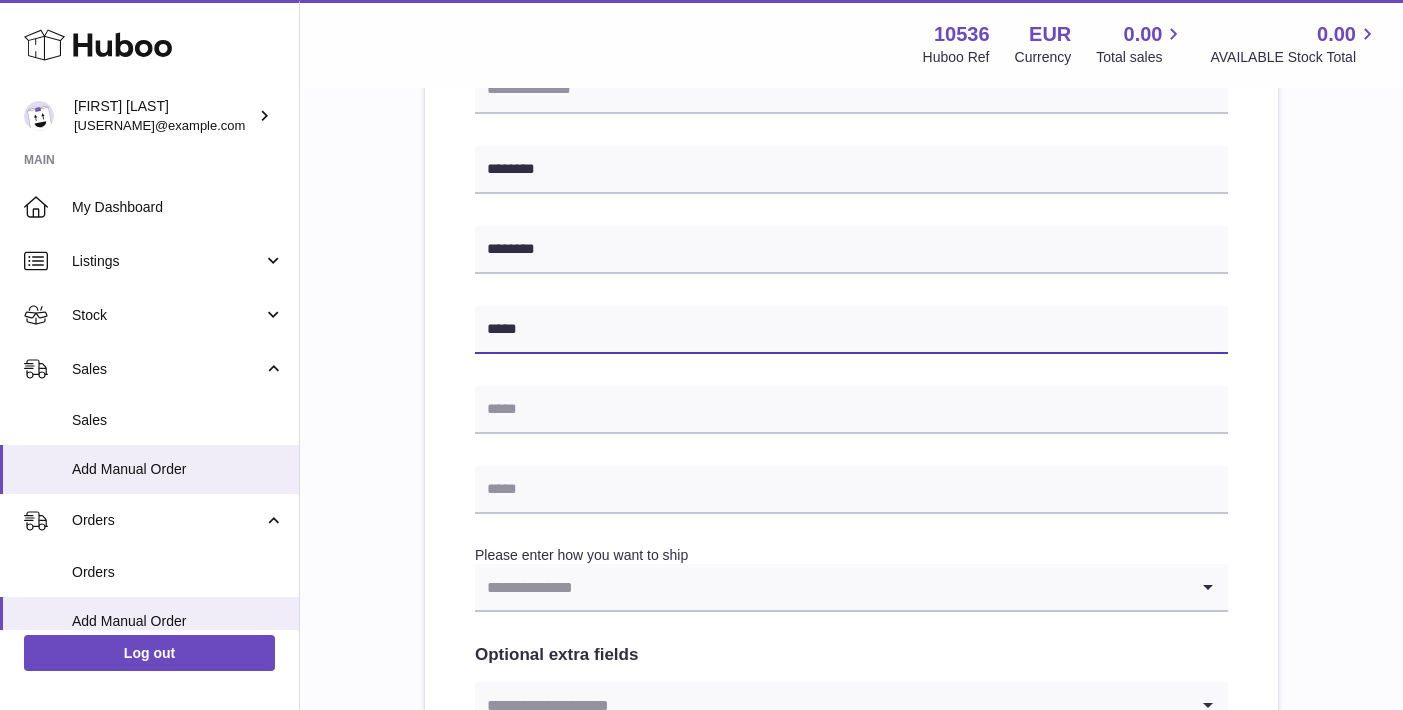 scroll, scrollTop: 712, scrollLeft: 0, axis: vertical 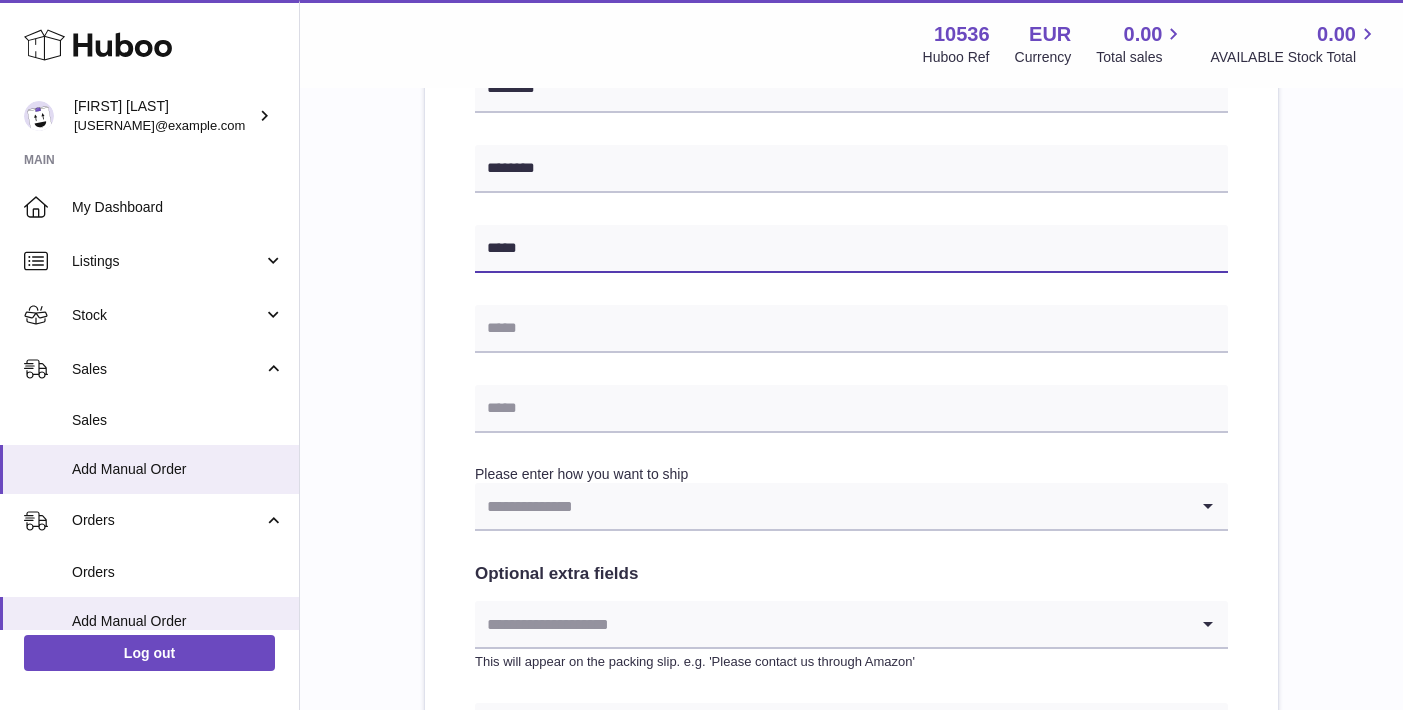 type on "*****" 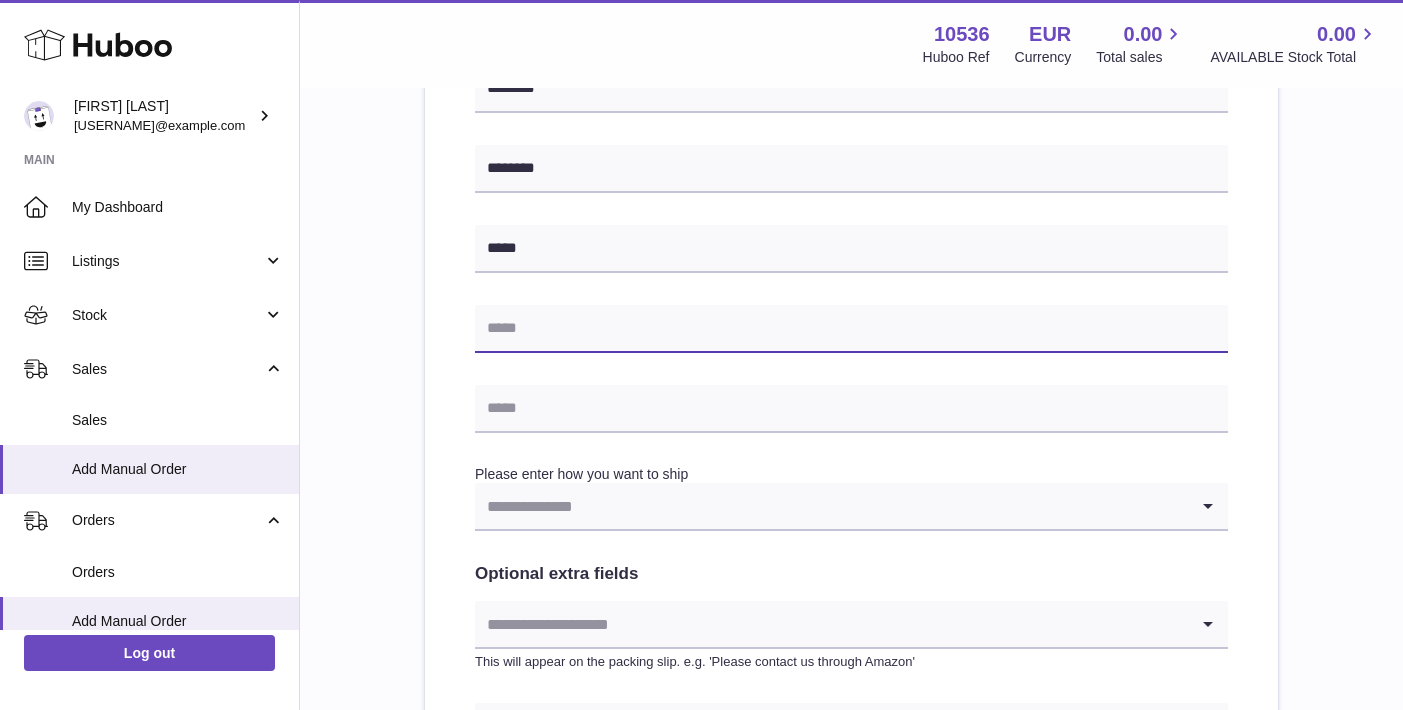 click at bounding box center [851, 329] 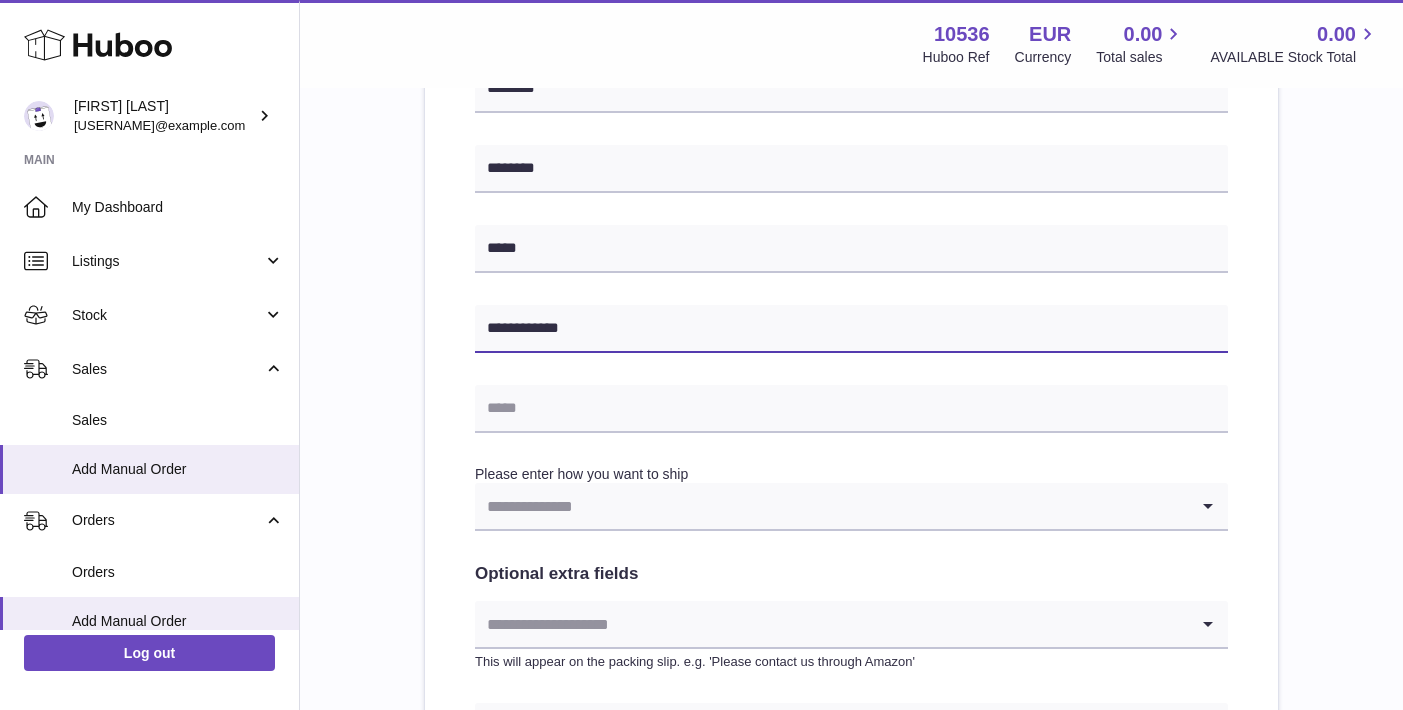 type on "**********" 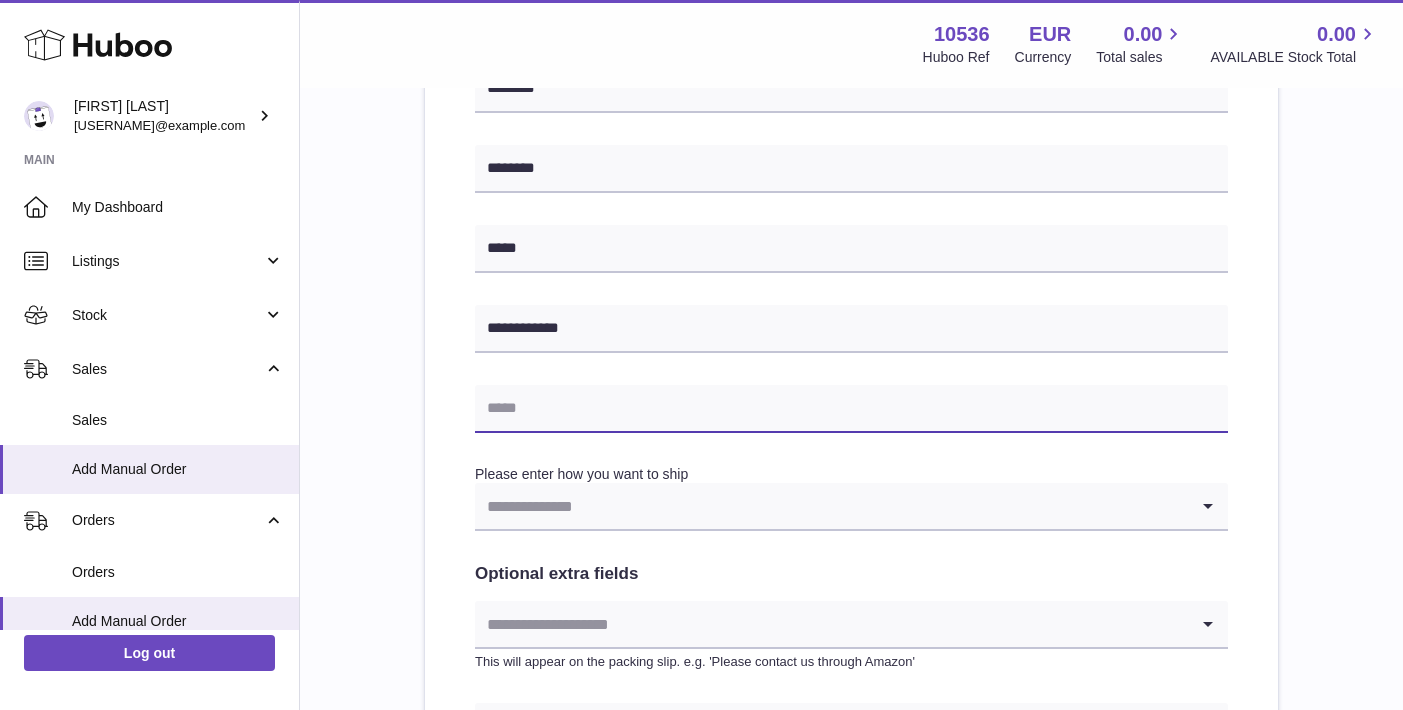 click at bounding box center (851, 409) 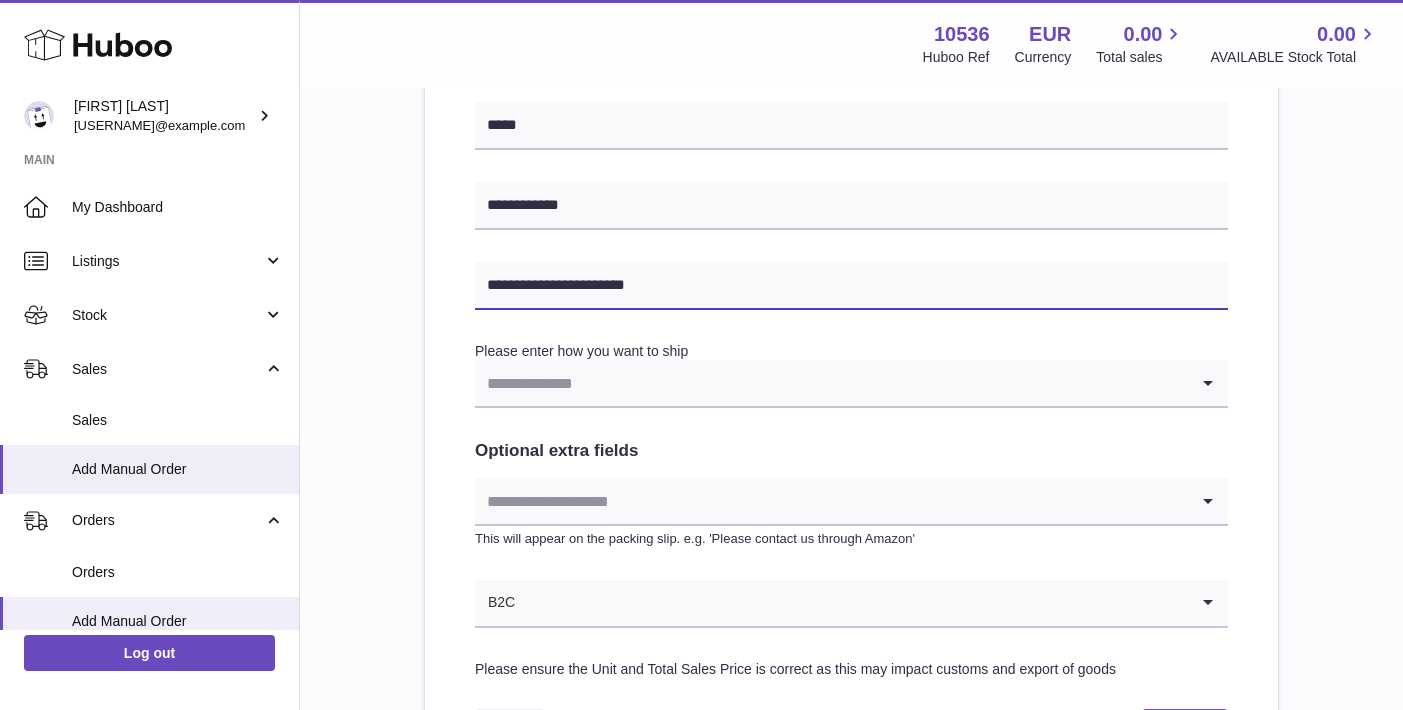 scroll, scrollTop: 934, scrollLeft: 0, axis: vertical 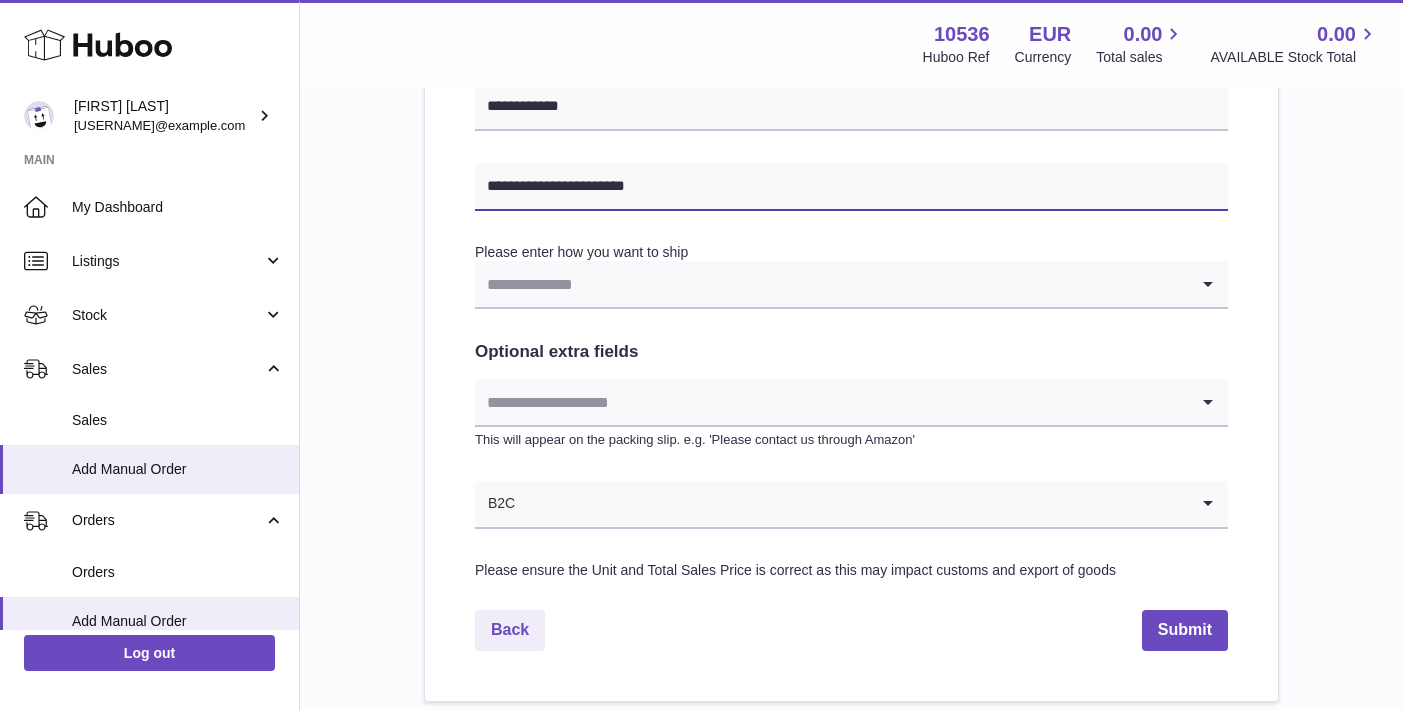 type on "**********" 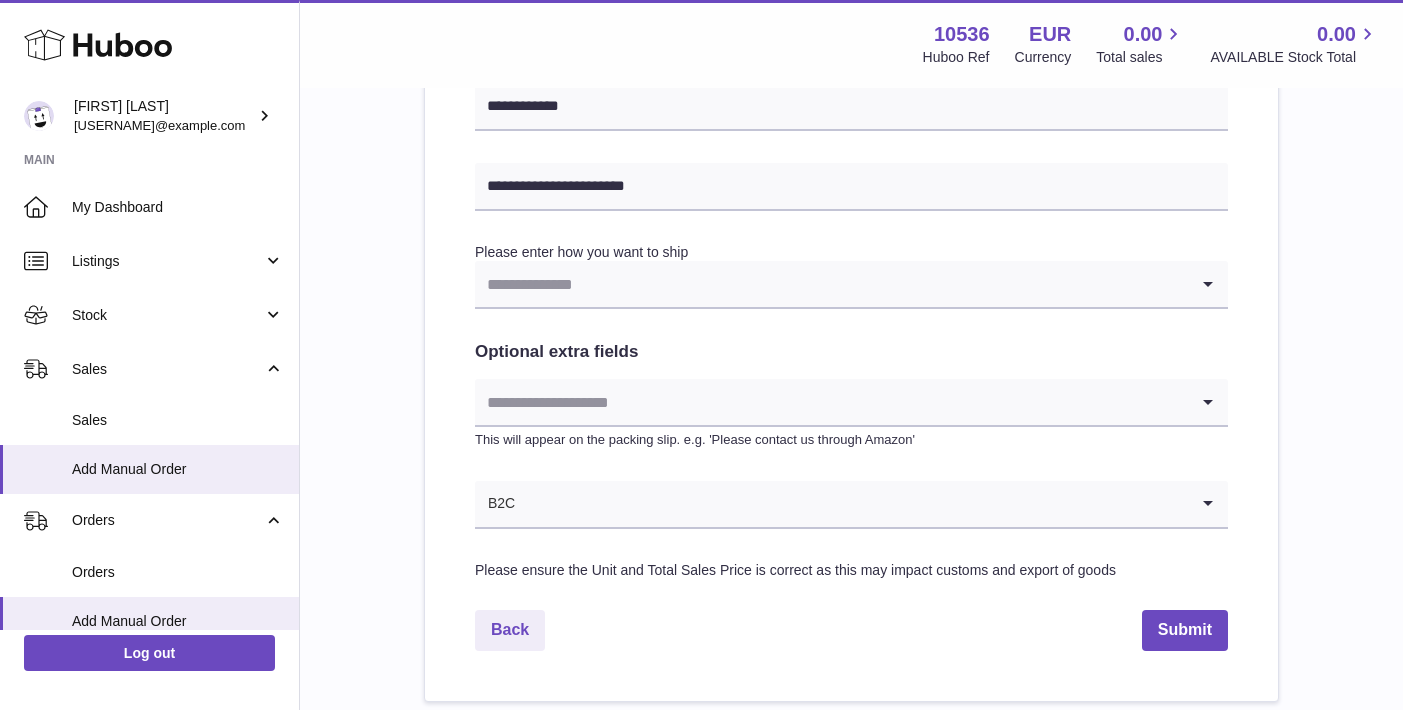 click at bounding box center [831, 284] 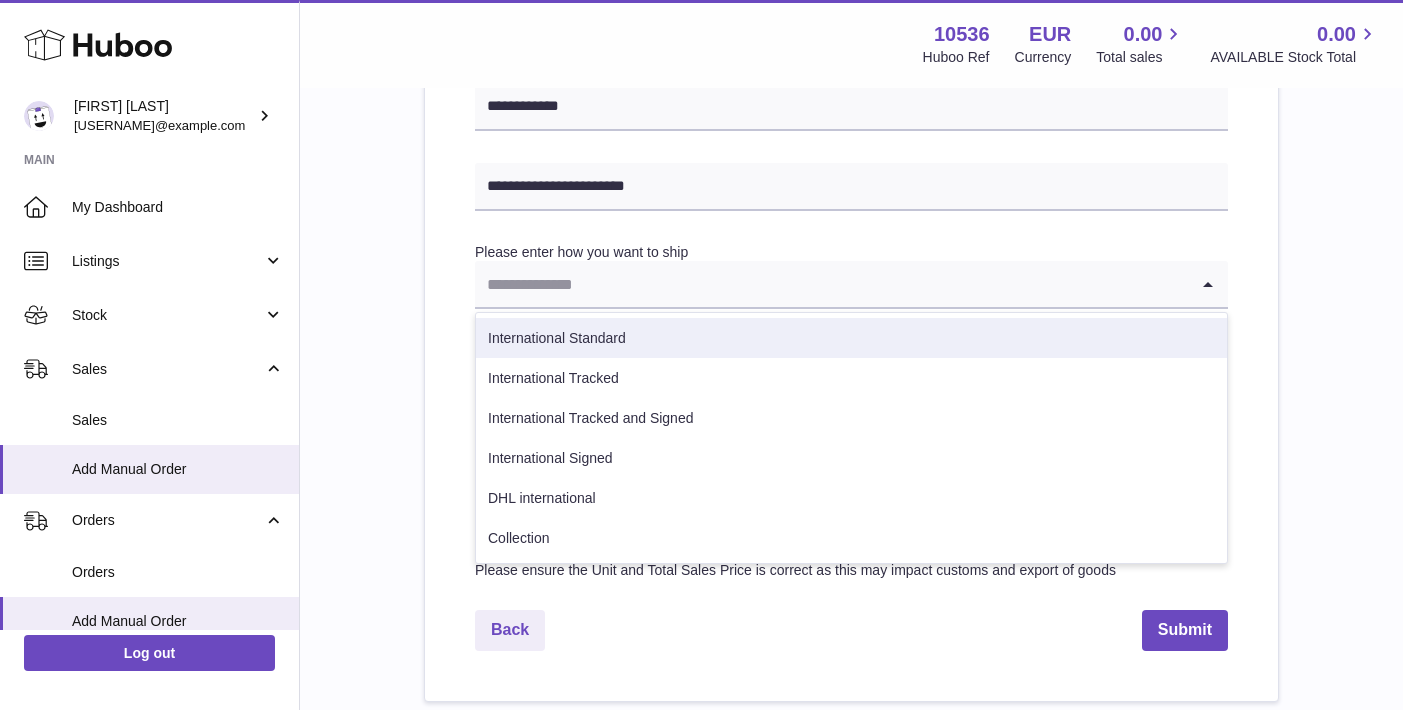 click on "International Standard" at bounding box center (851, 338) 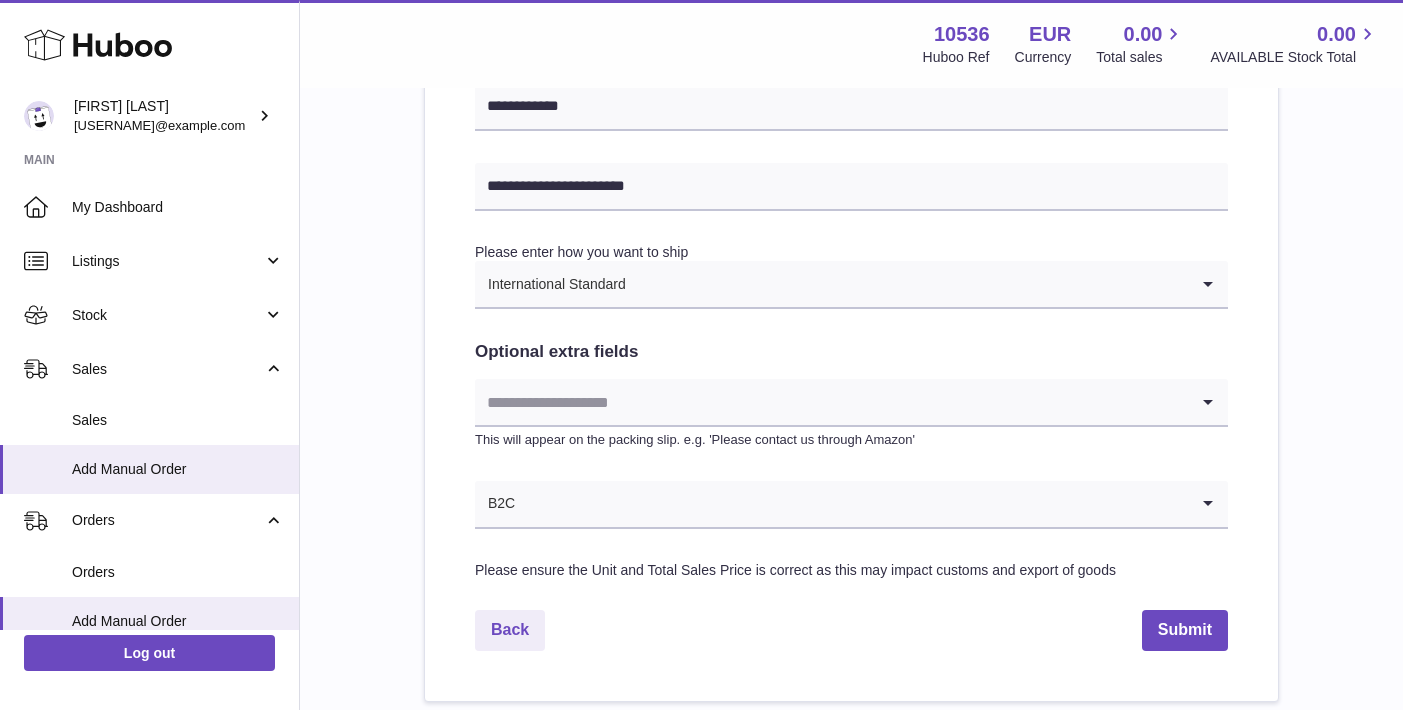 click at bounding box center [831, 402] 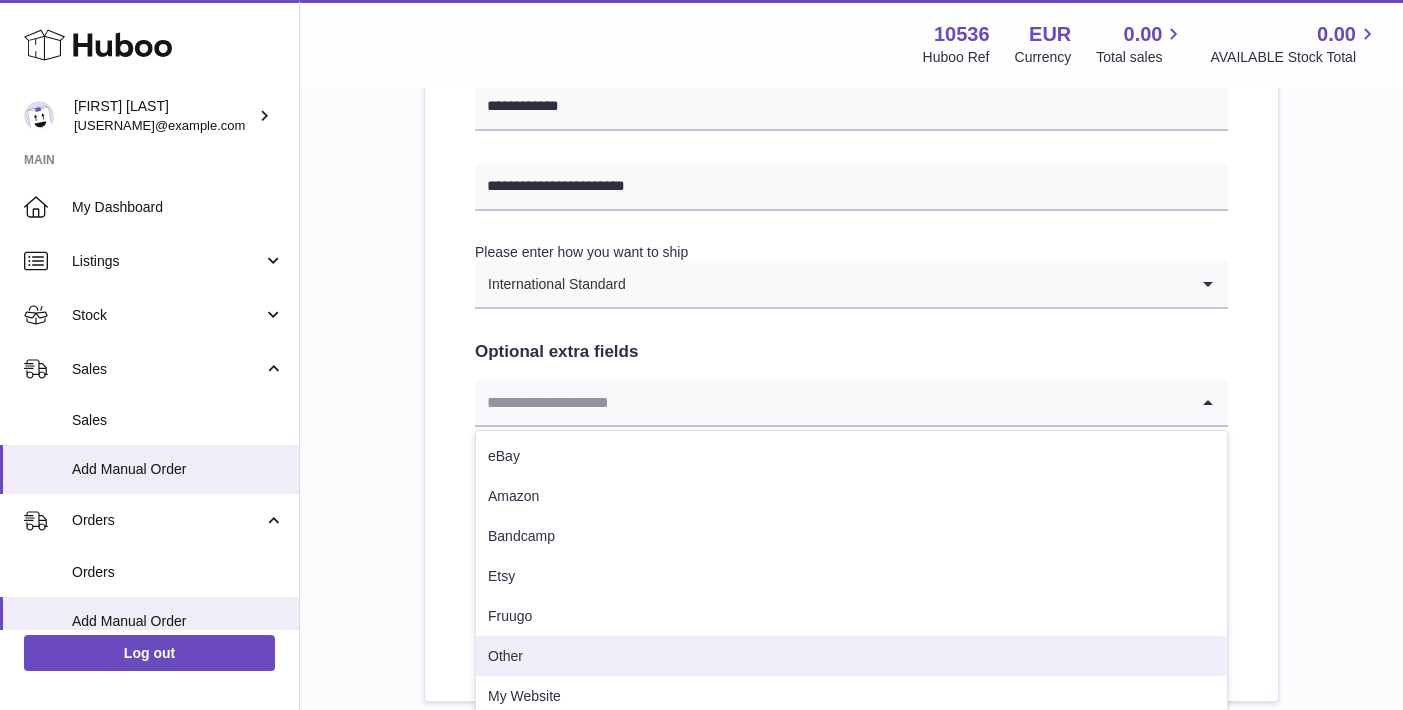 click on "Other" at bounding box center [851, 656] 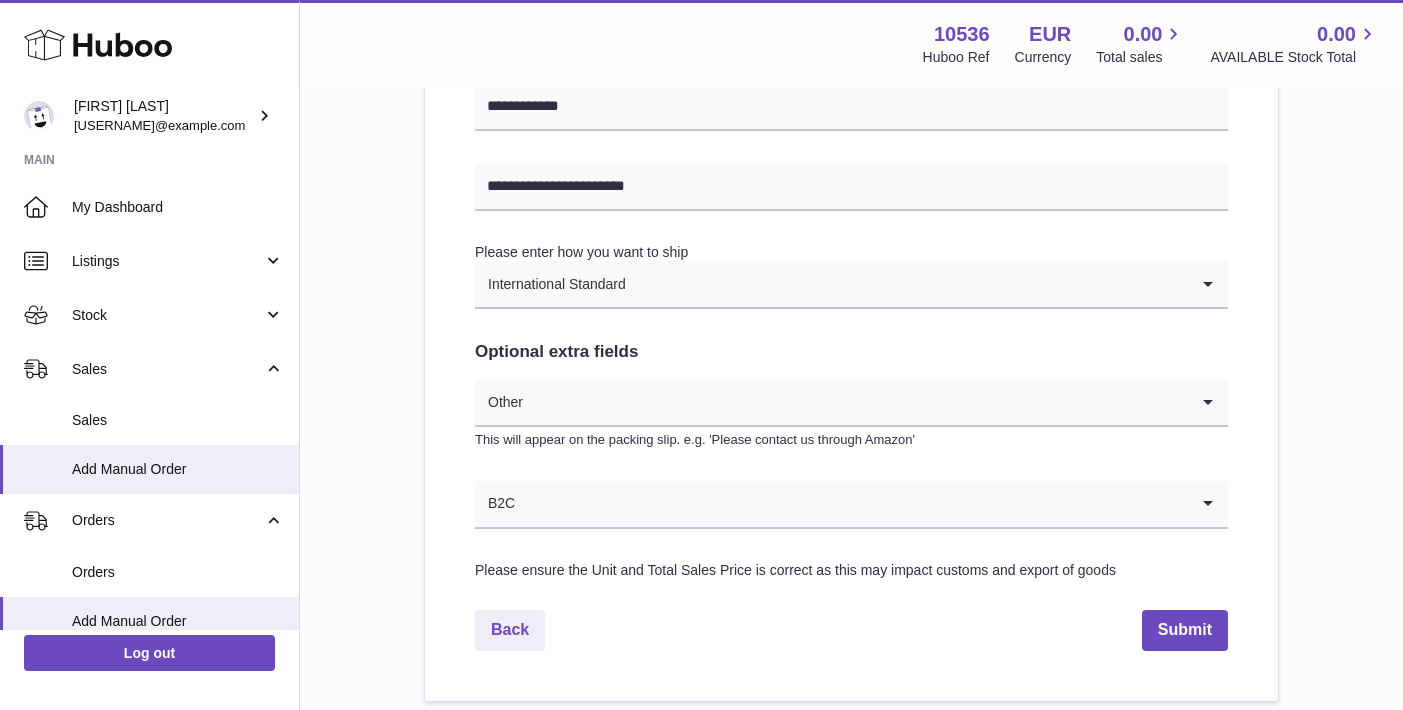 click at bounding box center (852, 504) 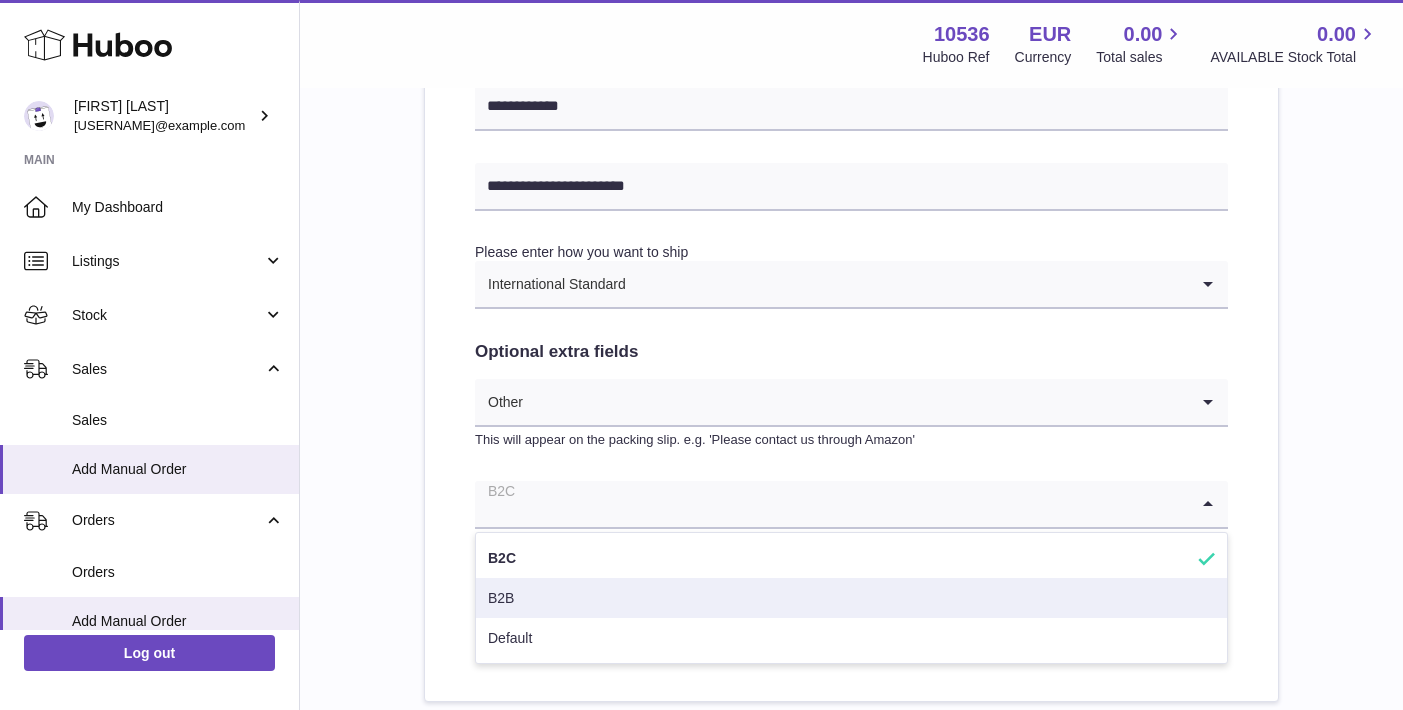 click on "B2B" at bounding box center [851, 598] 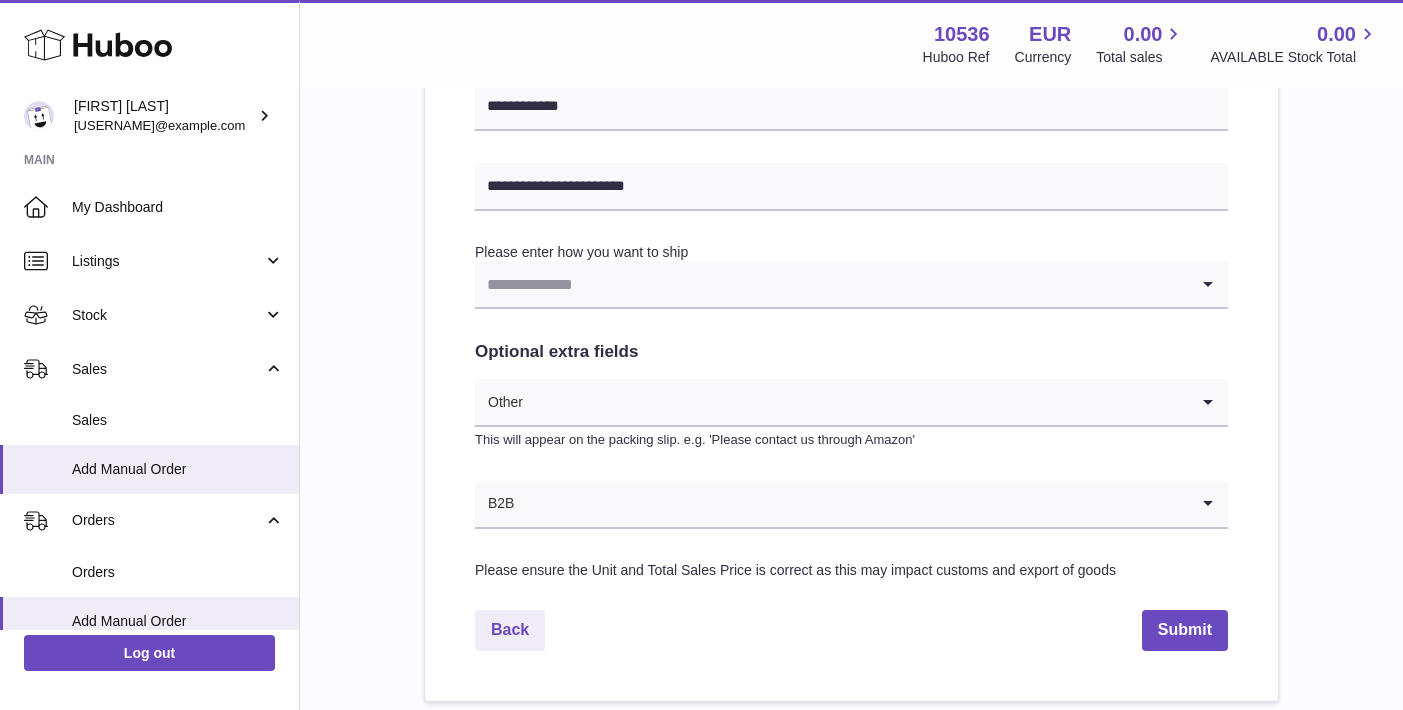click at bounding box center [831, 284] 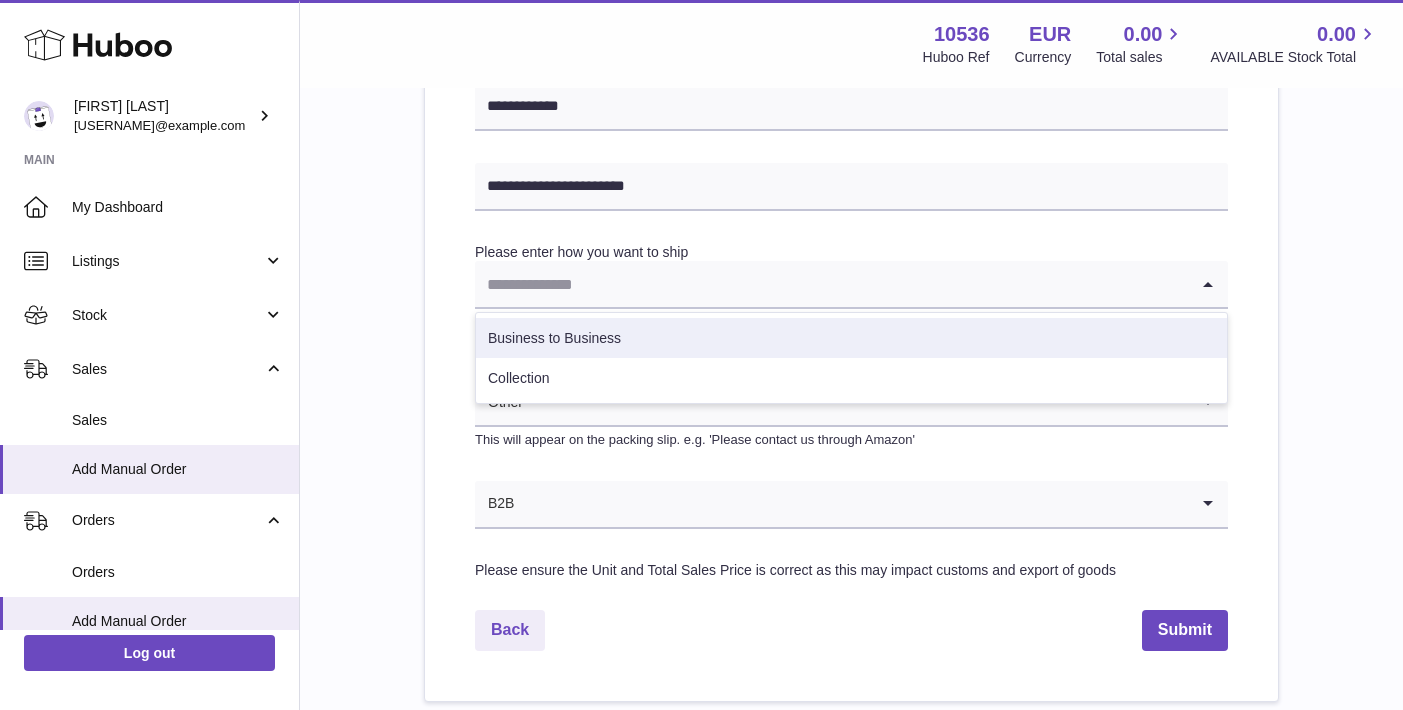 click on "Business to Business" at bounding box center (851, 338) 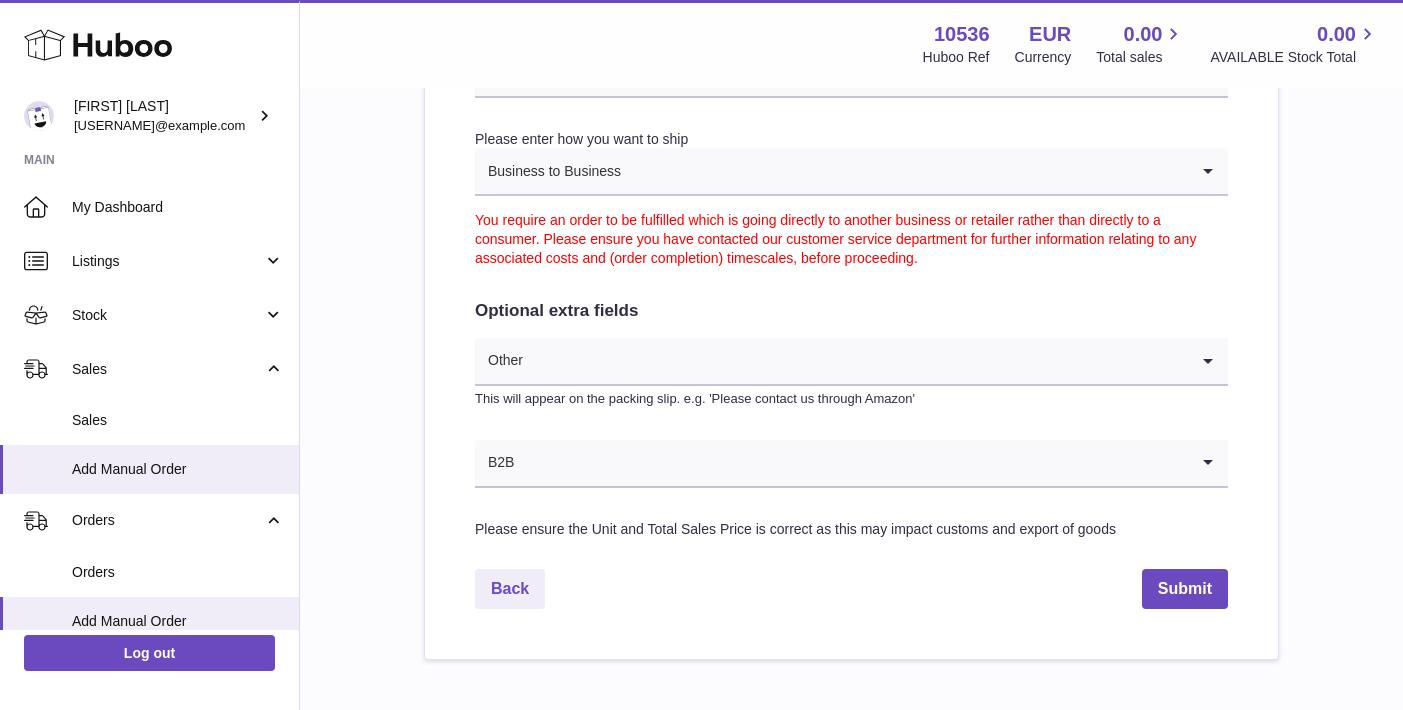 scroll, scrollTop: 1053, scrollLeft: 0, axis: vertical 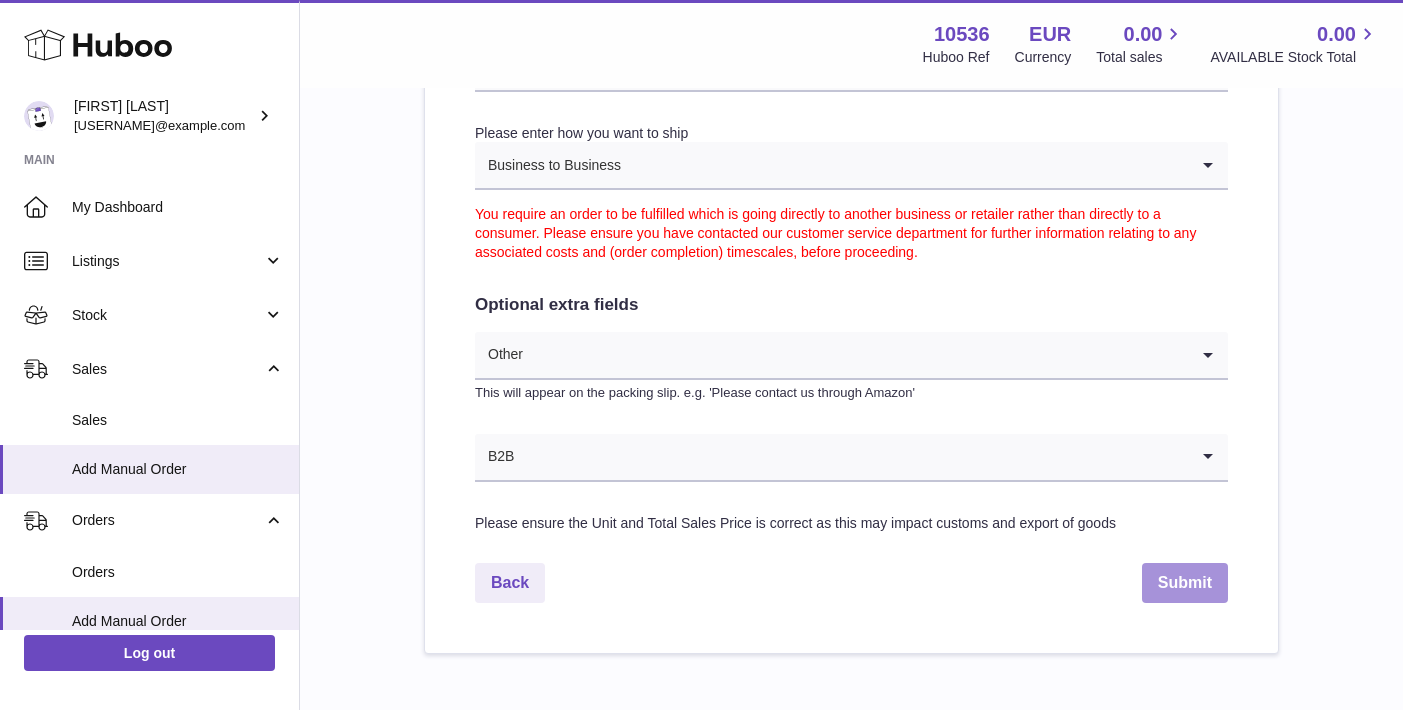 click on "Submit" at bounding box center (1185, 583) 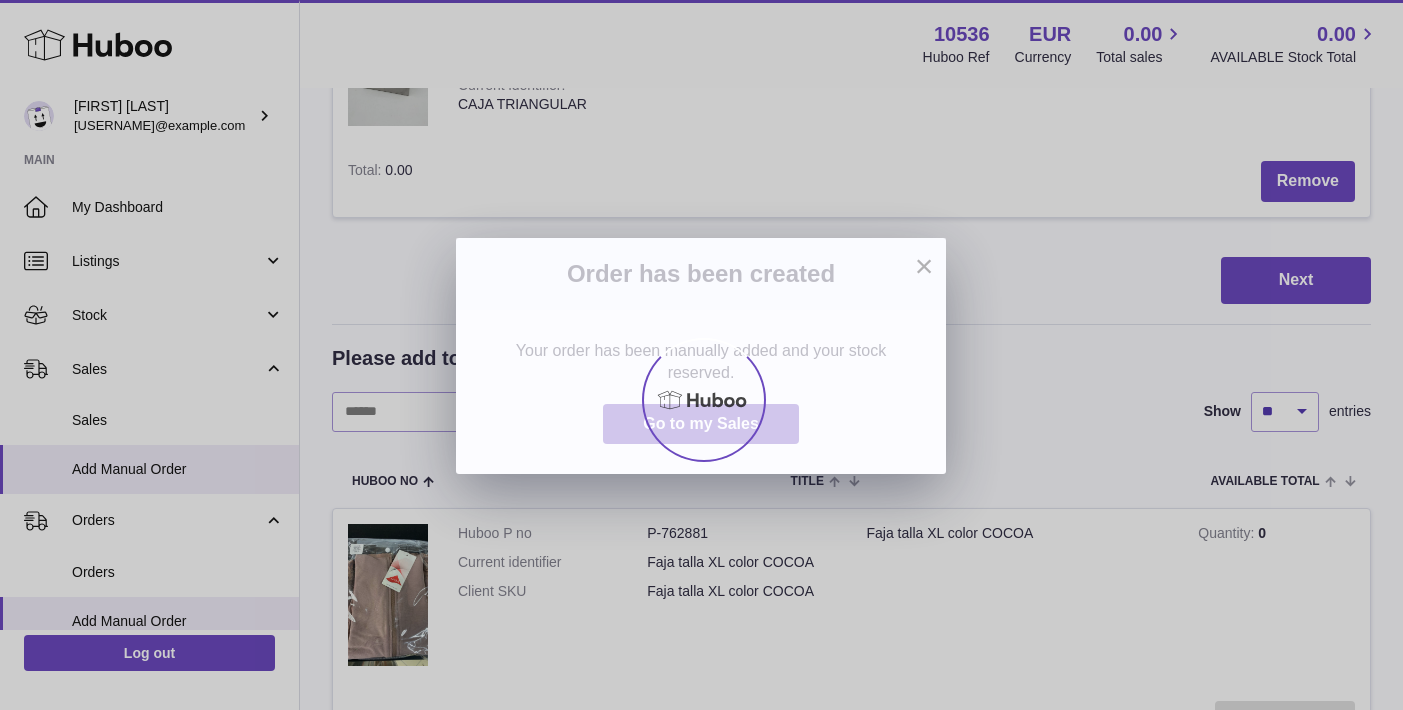 scroll, scrollTop: 0, scrollLeft: 0, axis: both 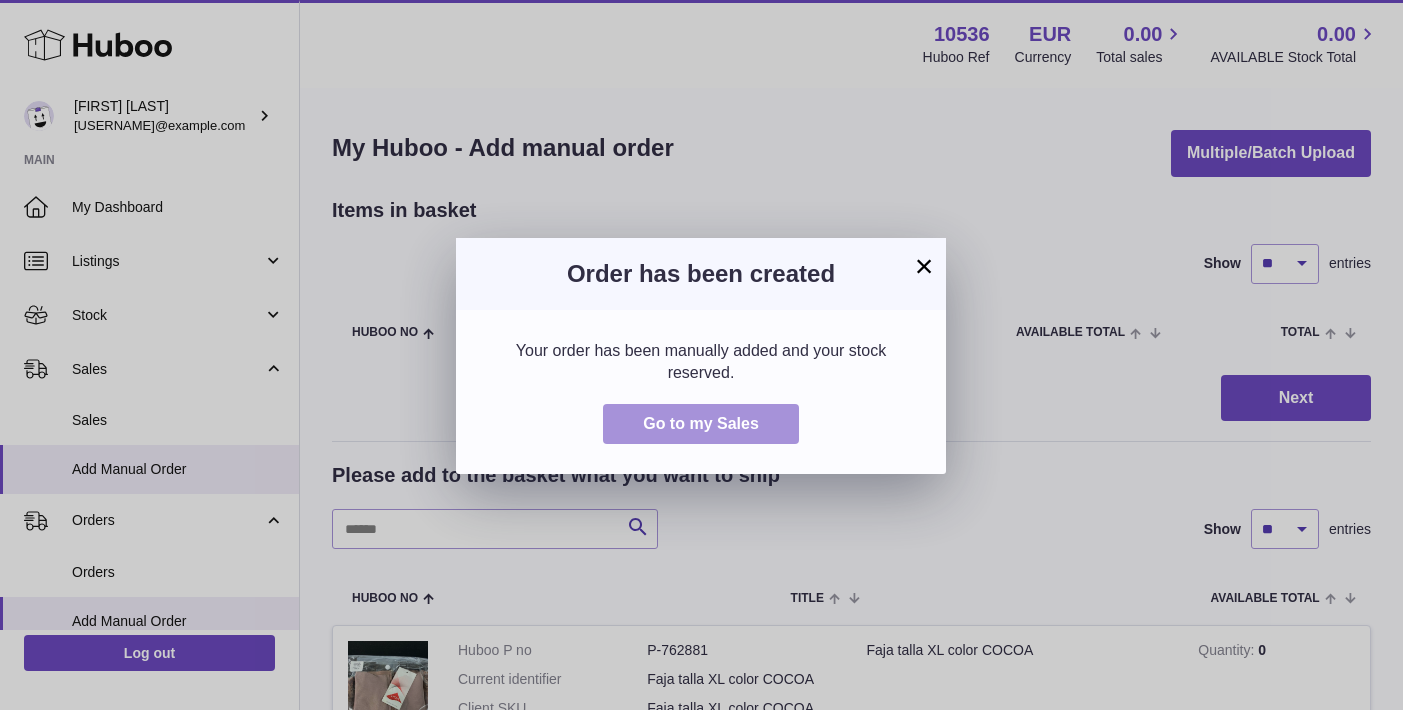 click on "Go to my Sales" at bounding box center (701, 423) 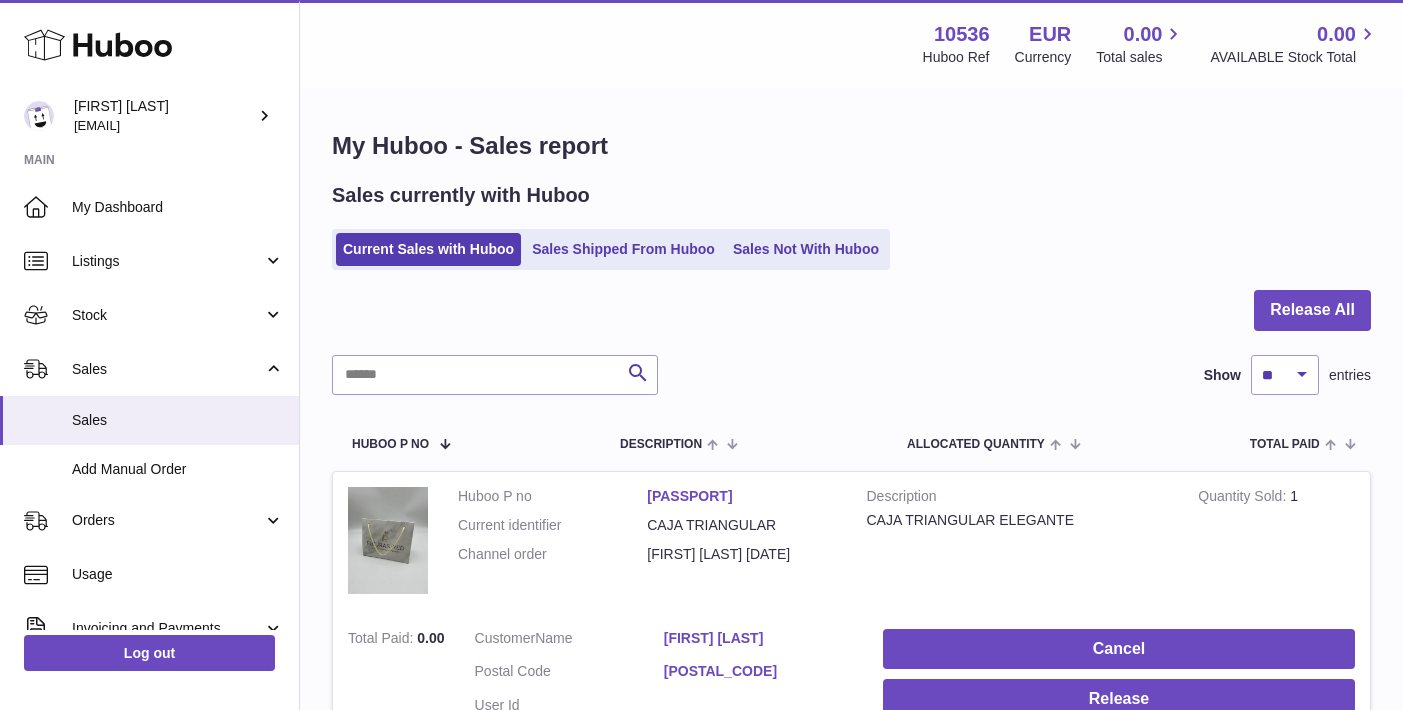 scroll, scrollTop: 0, scrollLeft: 0, axis: both 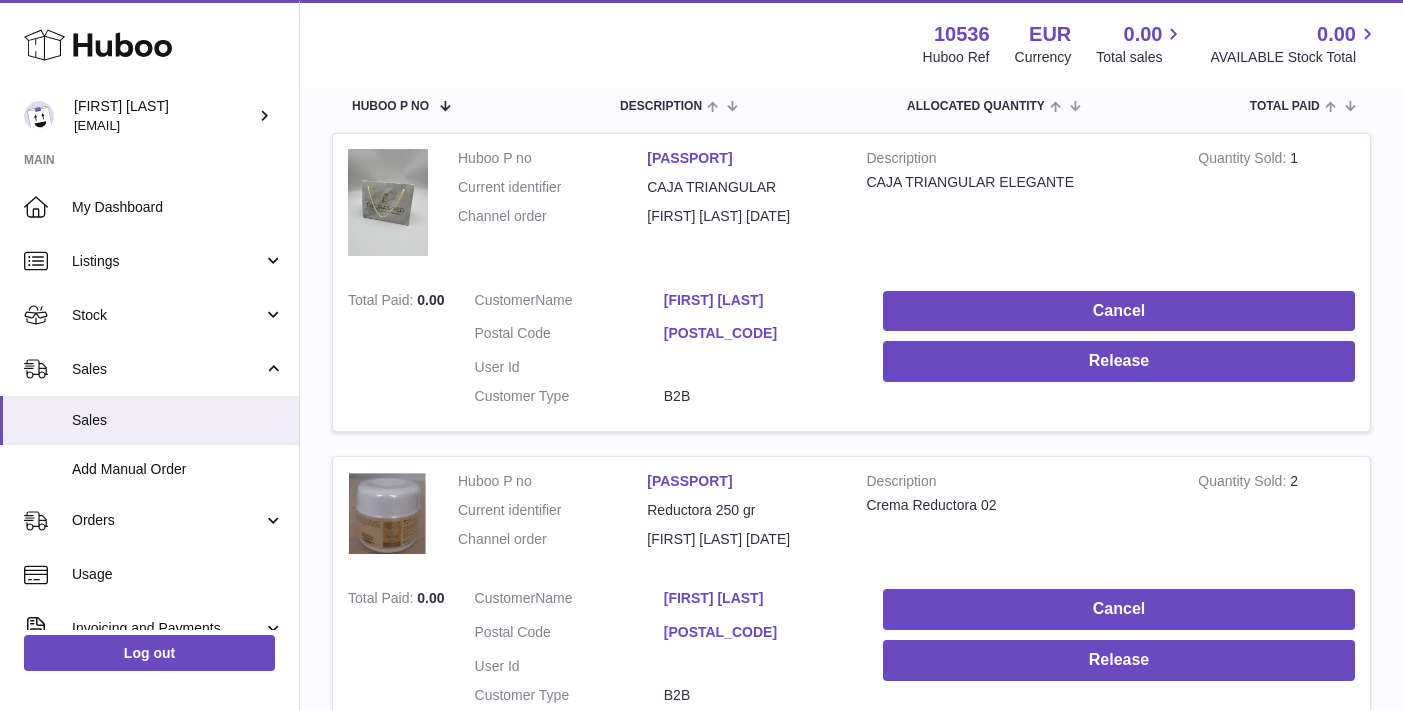 click on "Sara Alarcon Moreno" at bounding box center [758, 303] 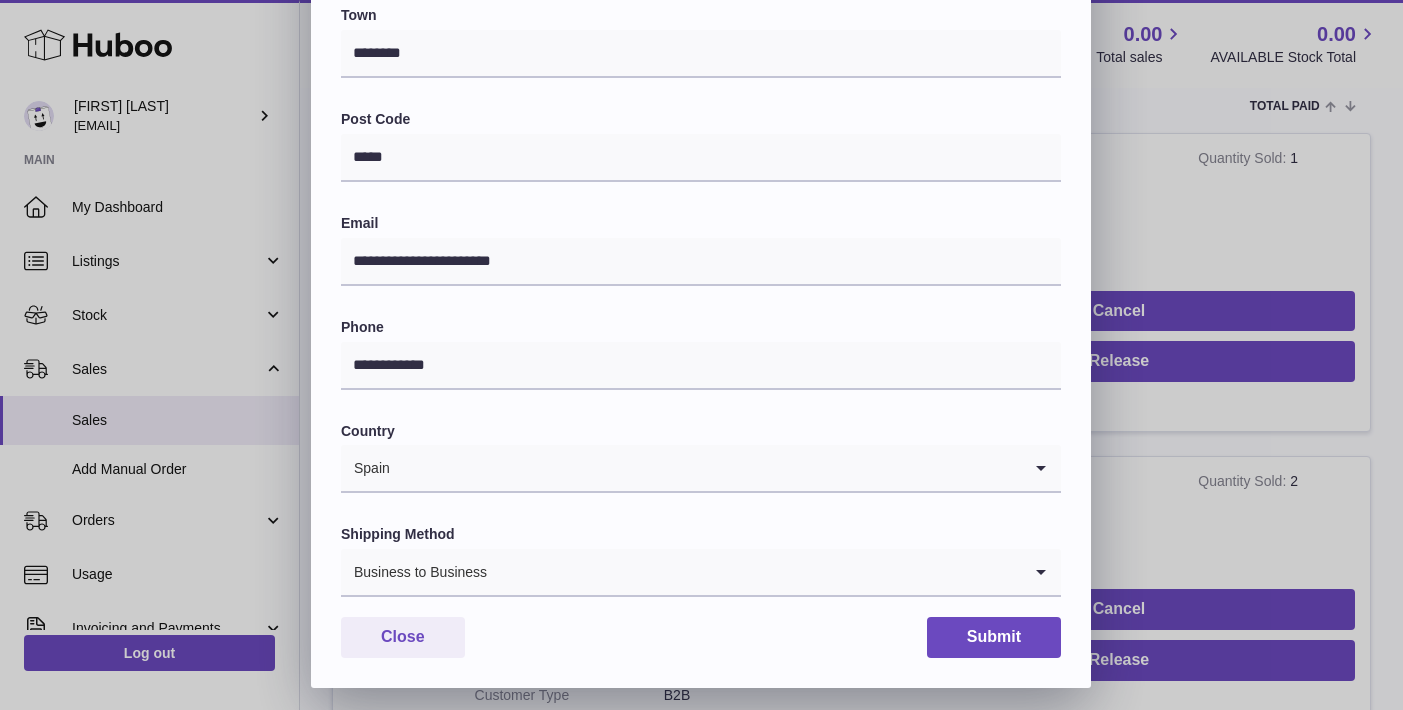 scroll, scrollTop: 540, scrollLeft: 0, axis: vertical 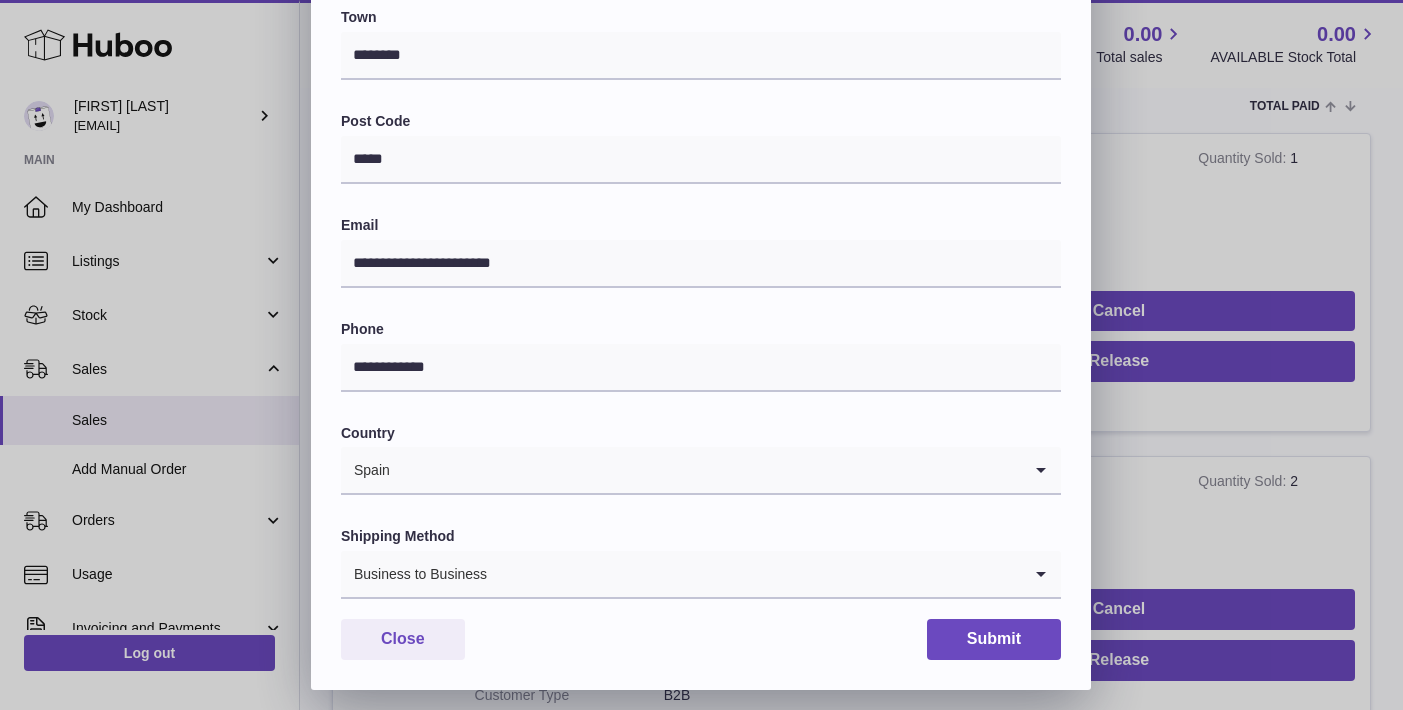 click on "**********" at bounding box center (701, 90) 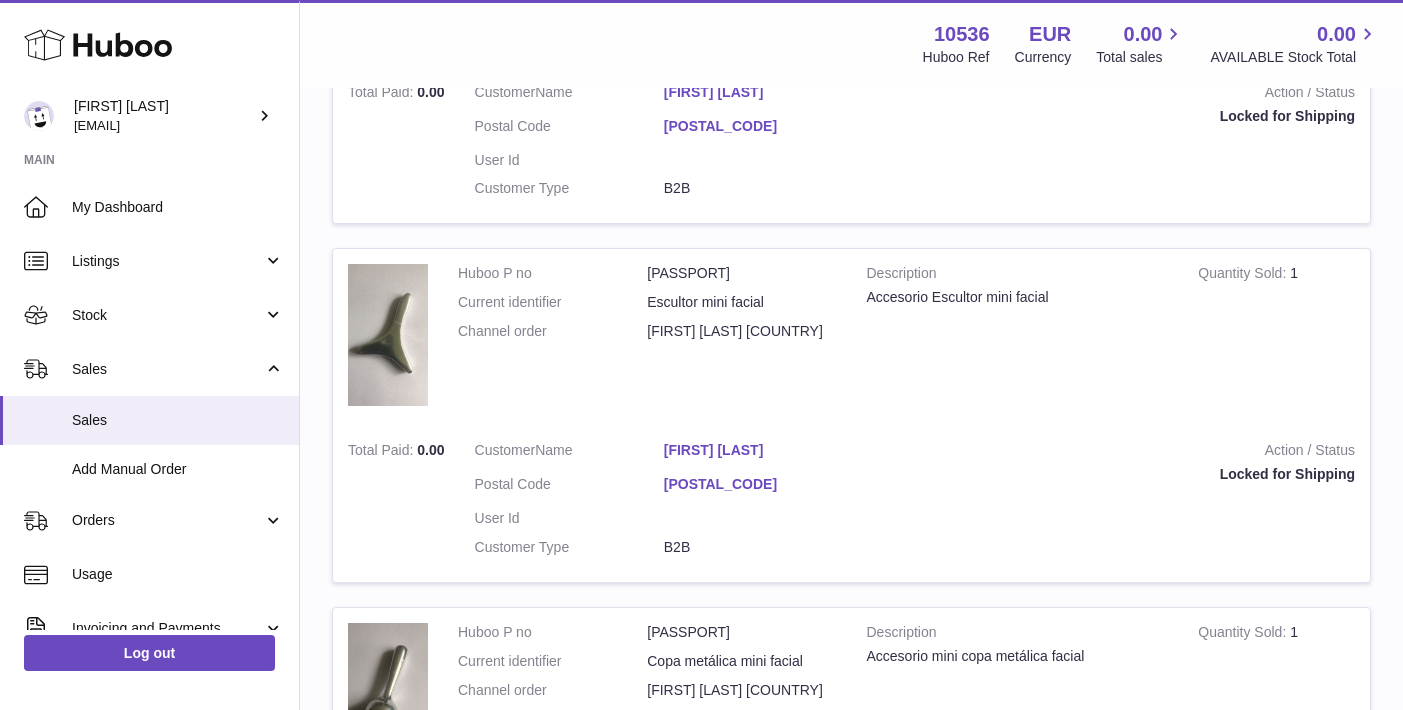 scroll, scrollTop: 2625, scrollLeft: 0, axis: vertical 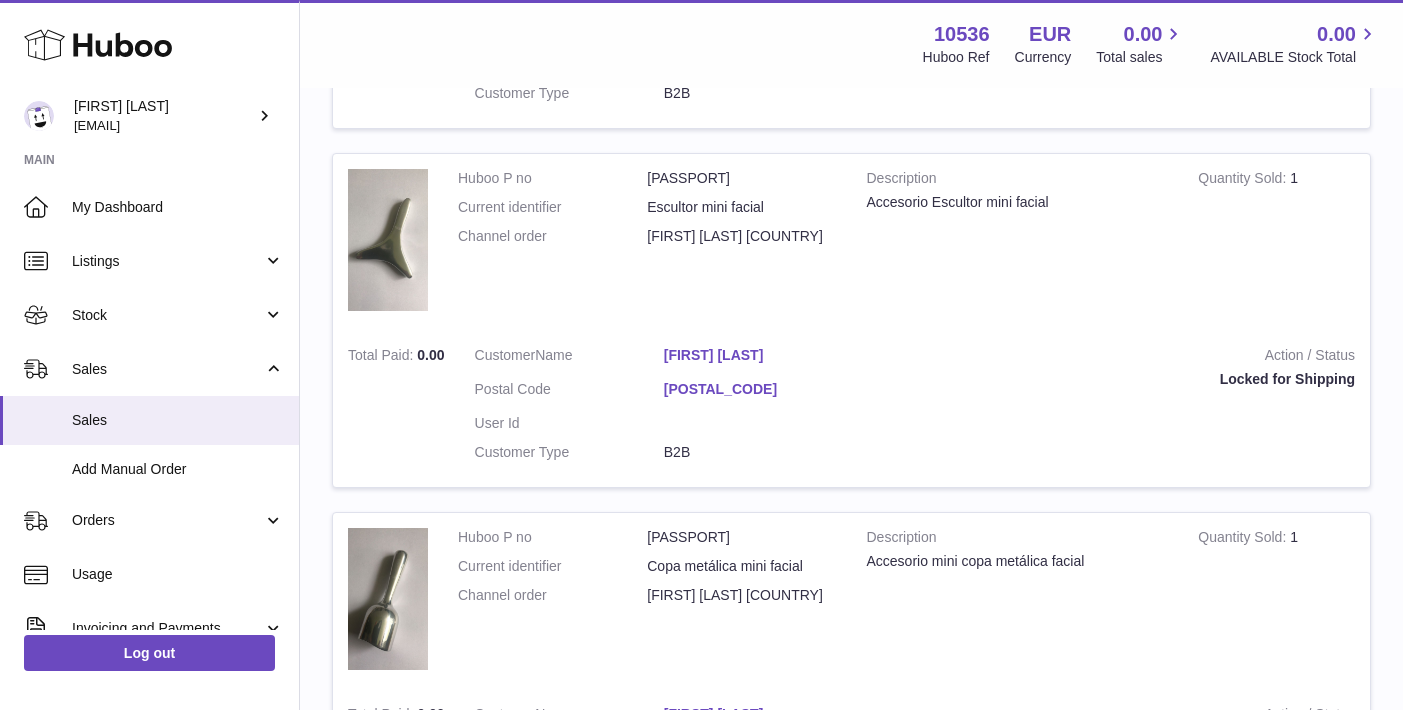 click on "Marie Christine Riccobono" at bounding box center [758, 355] 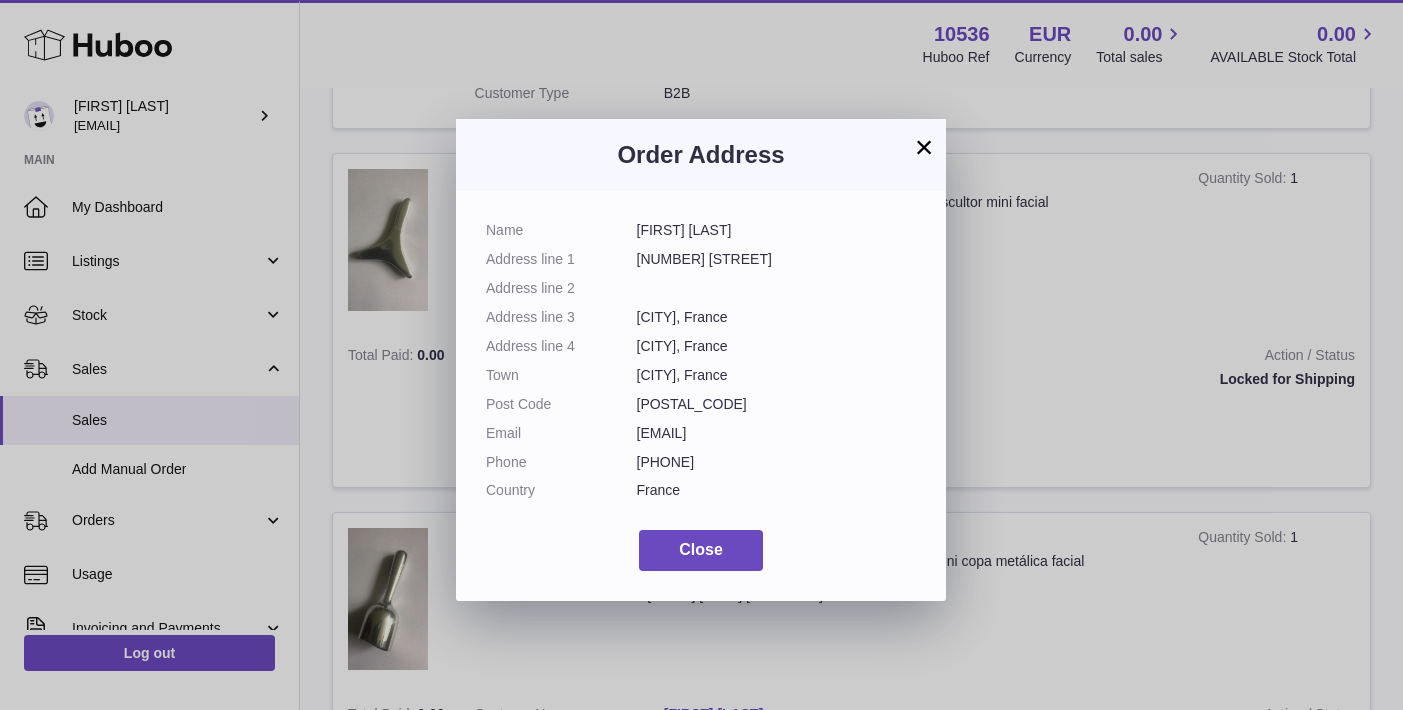 scroll, scrollTop: 60, scrollLeft: 0, axis: vertical 